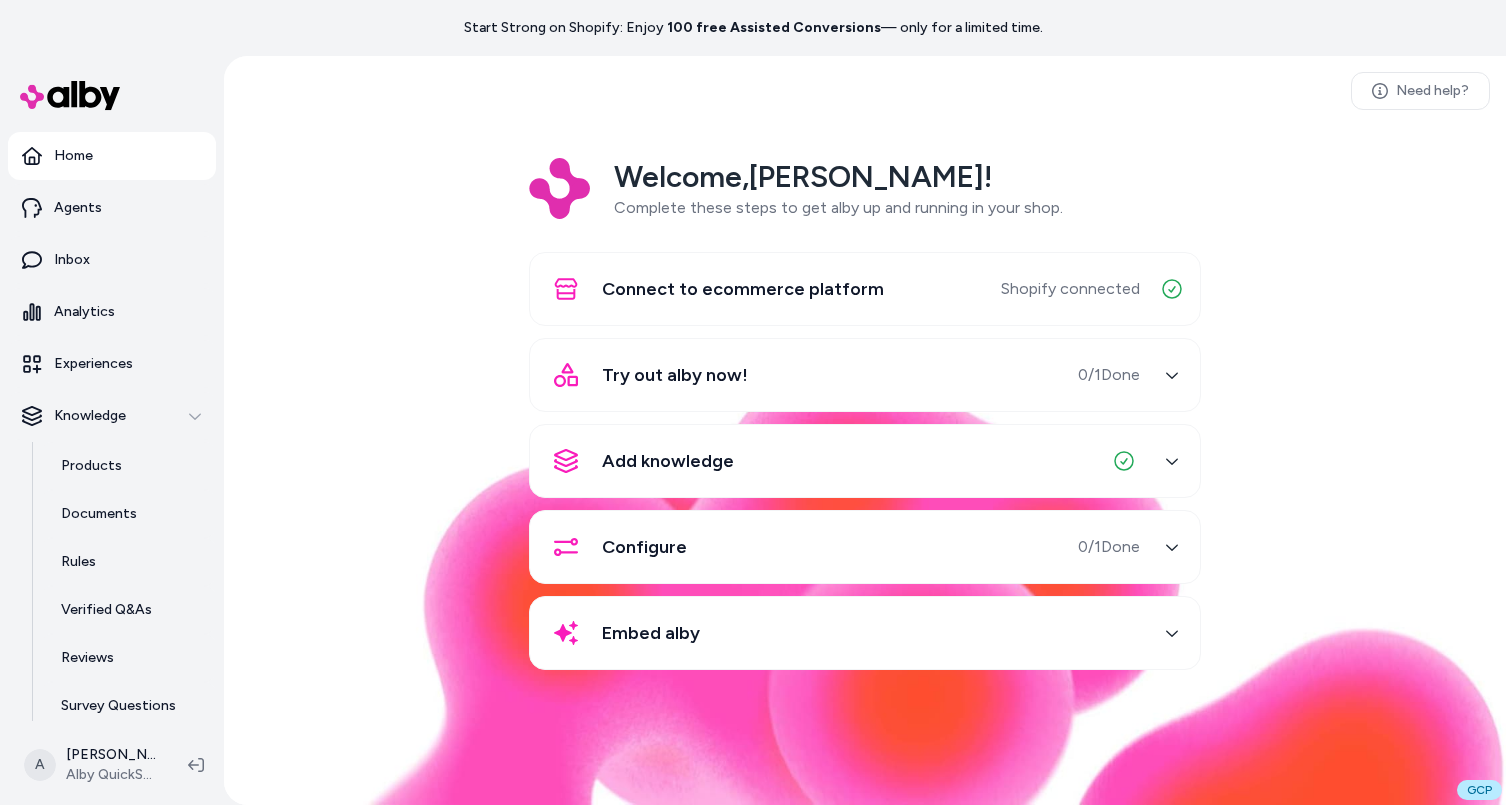 scroll, scrollTop: 0, scrollLeft: 0, axis: both 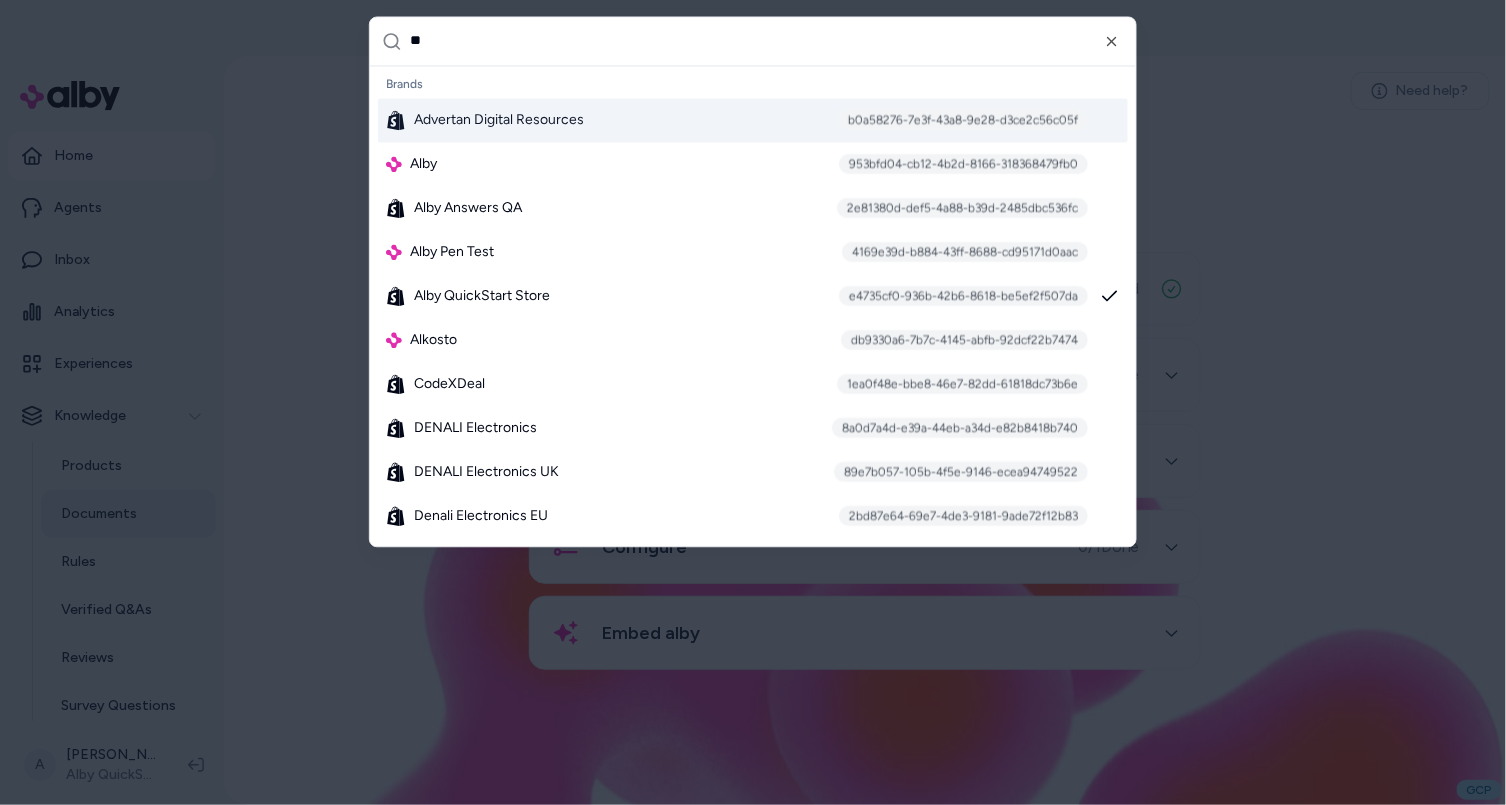 type on "*" 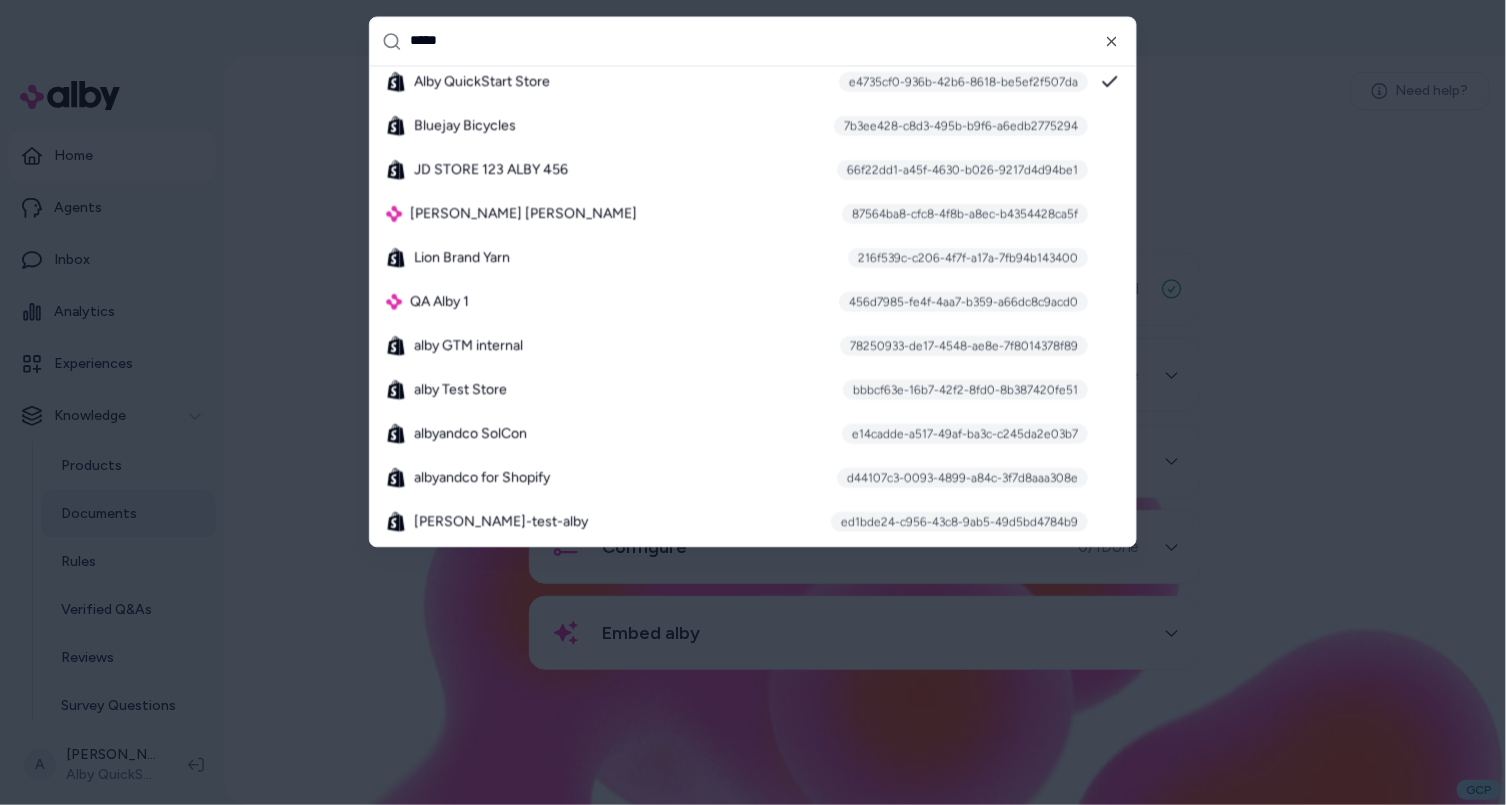scroll, scrollTop: 0, scrollLeft: 0, axis: both 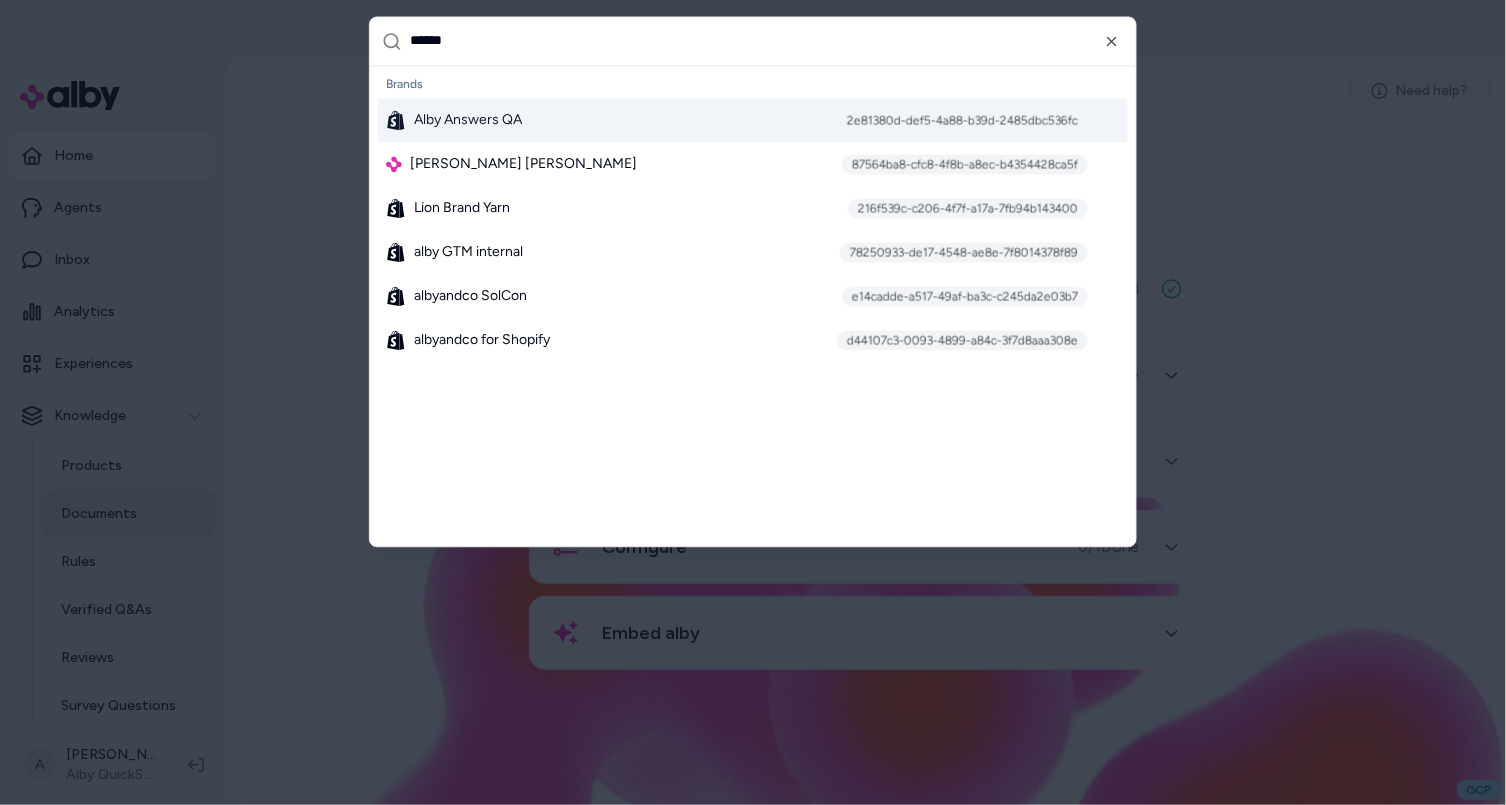 type on "*******" 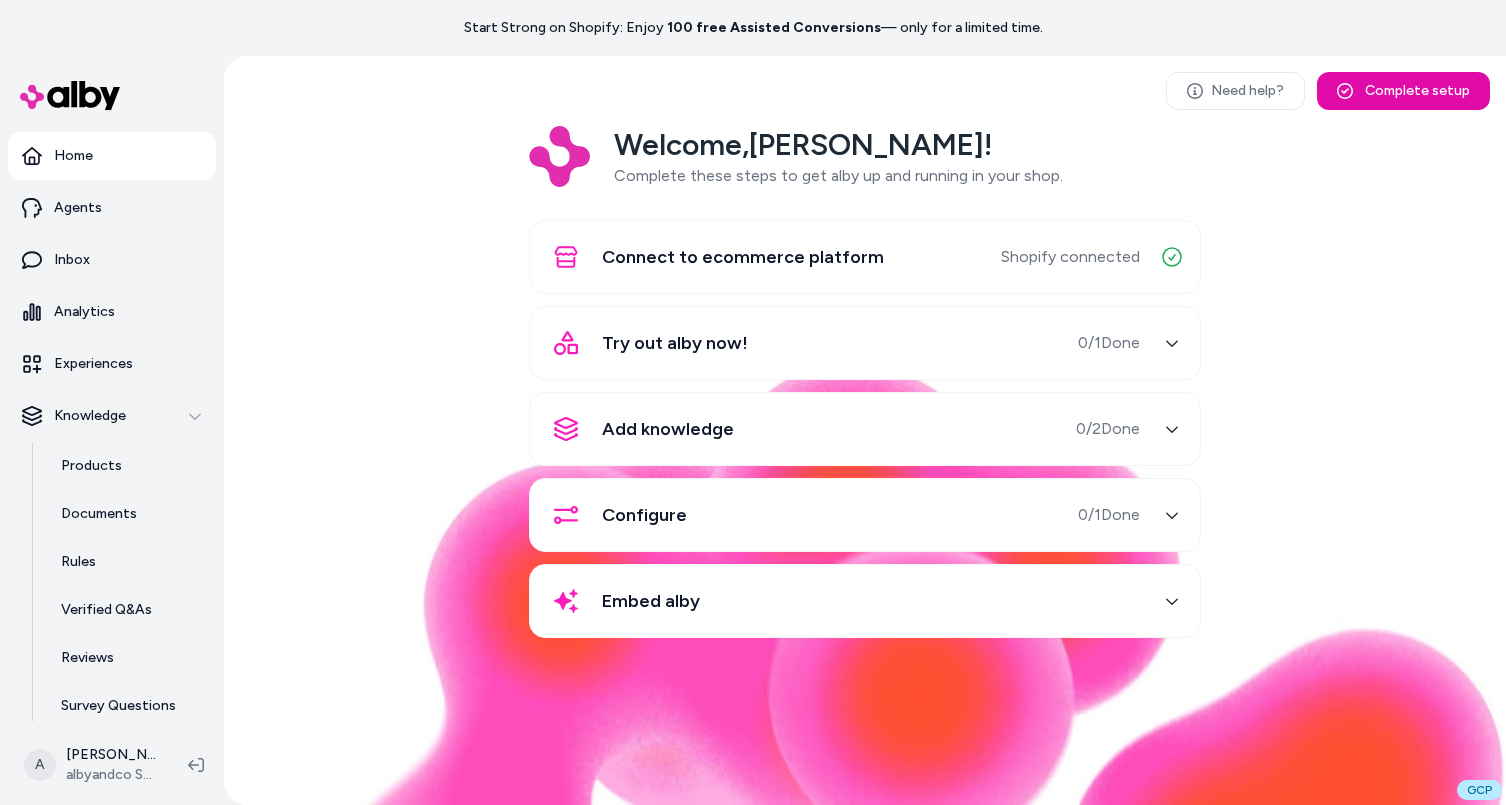 scroll, scrollTop: 0, scrollLeft: 0, axis: both 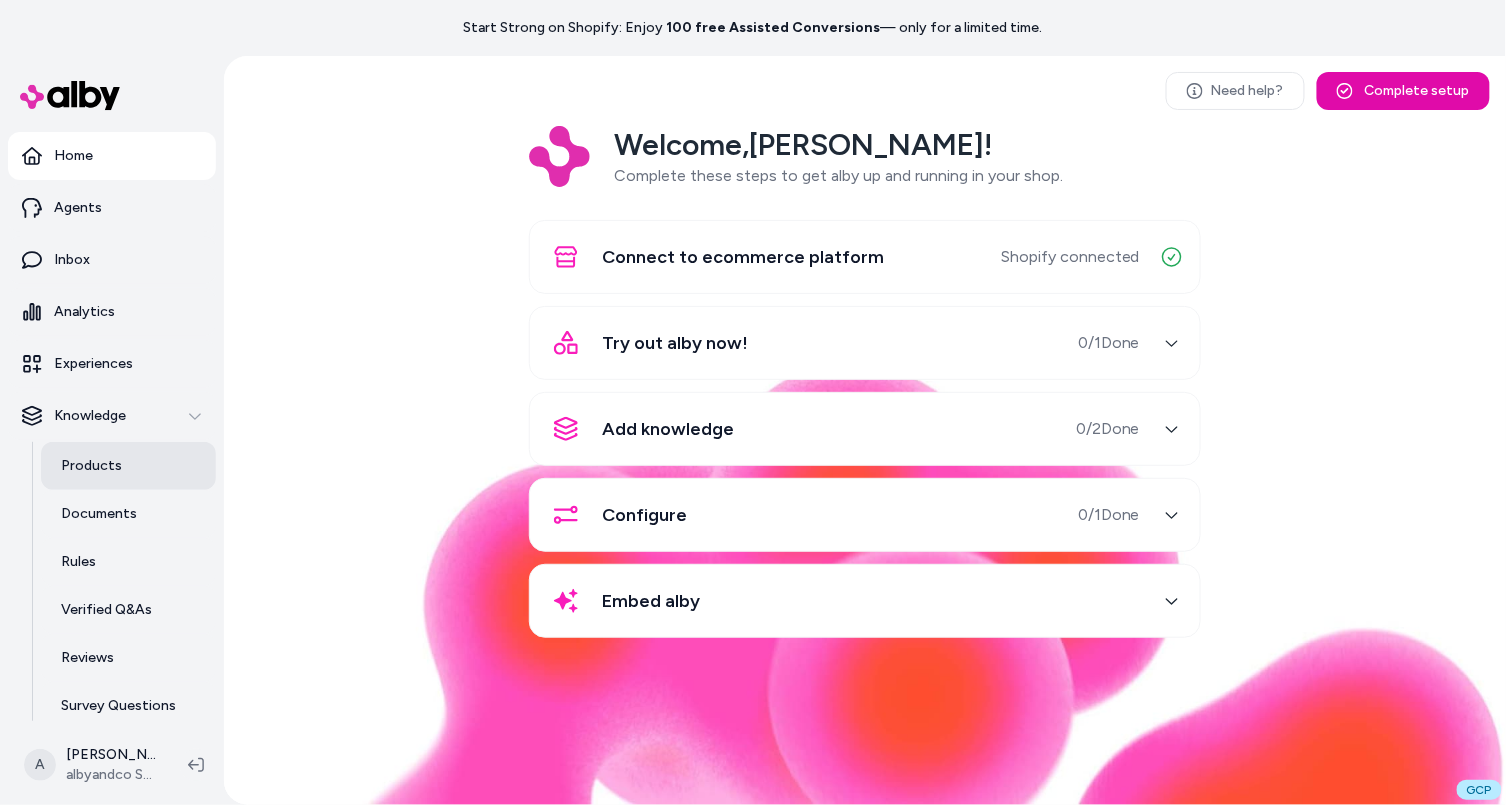 click on "Products" at bounding box center (128, 466) 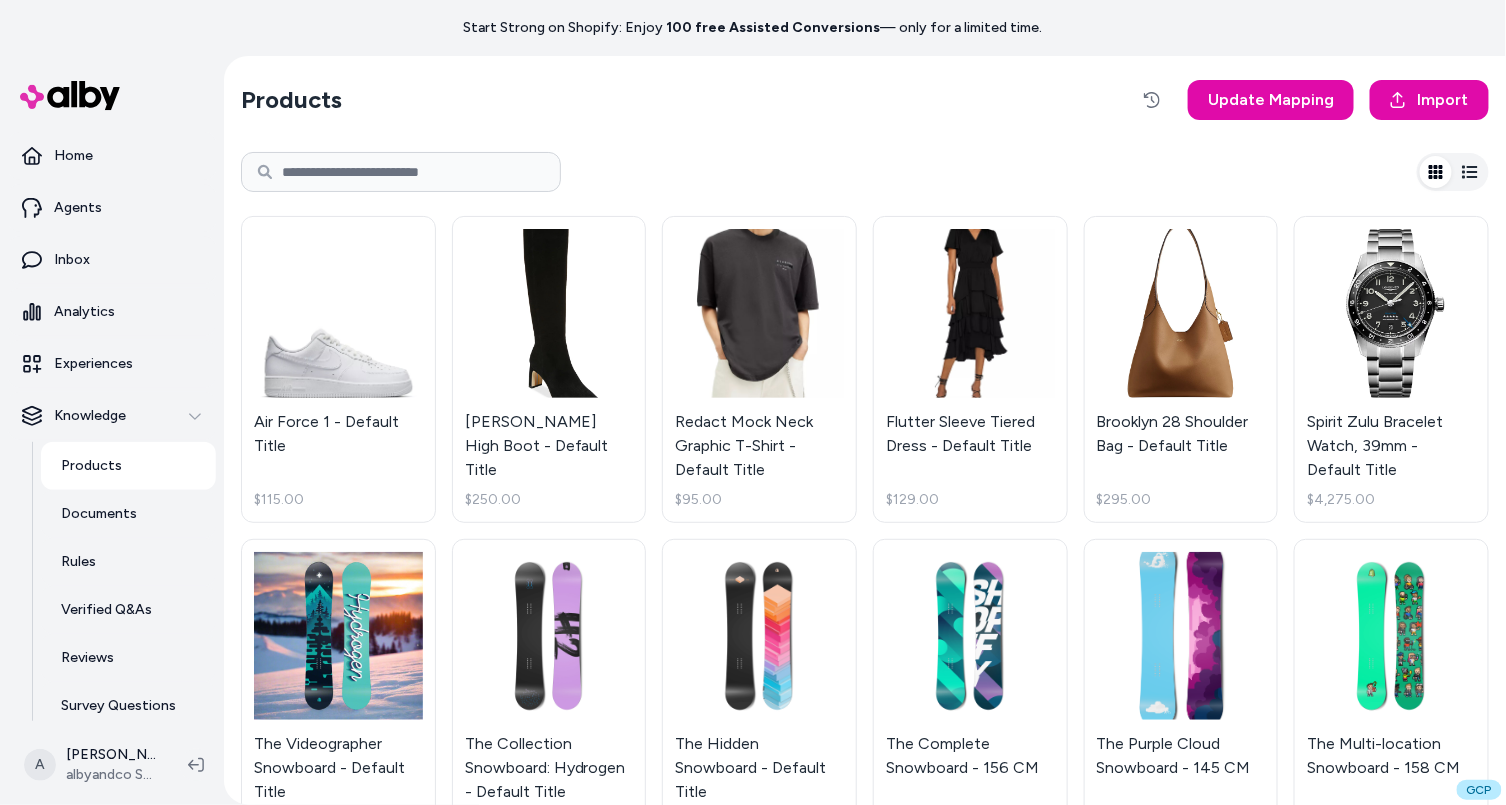 click at bounding box center [401, 172] 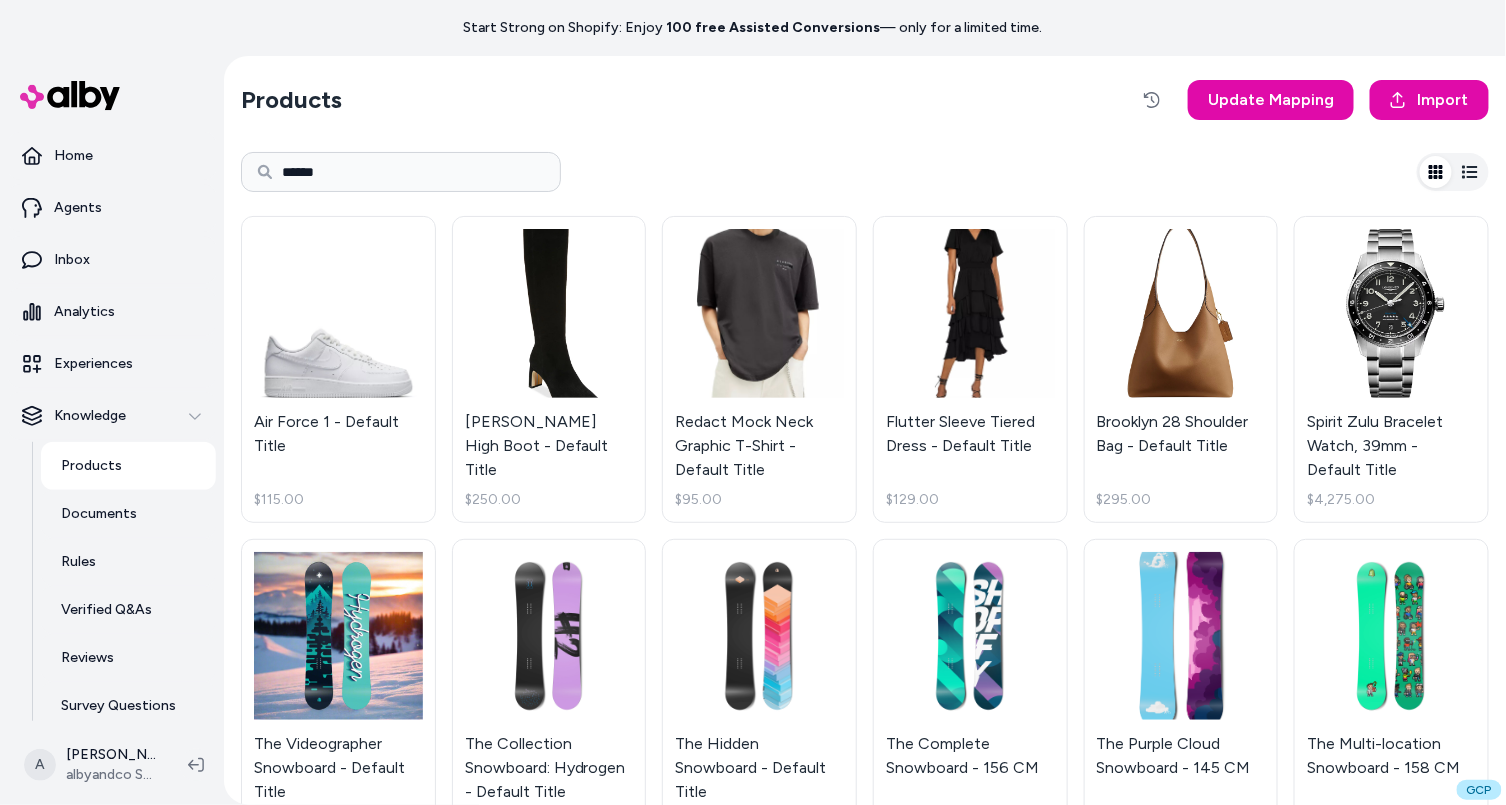 type on "******" 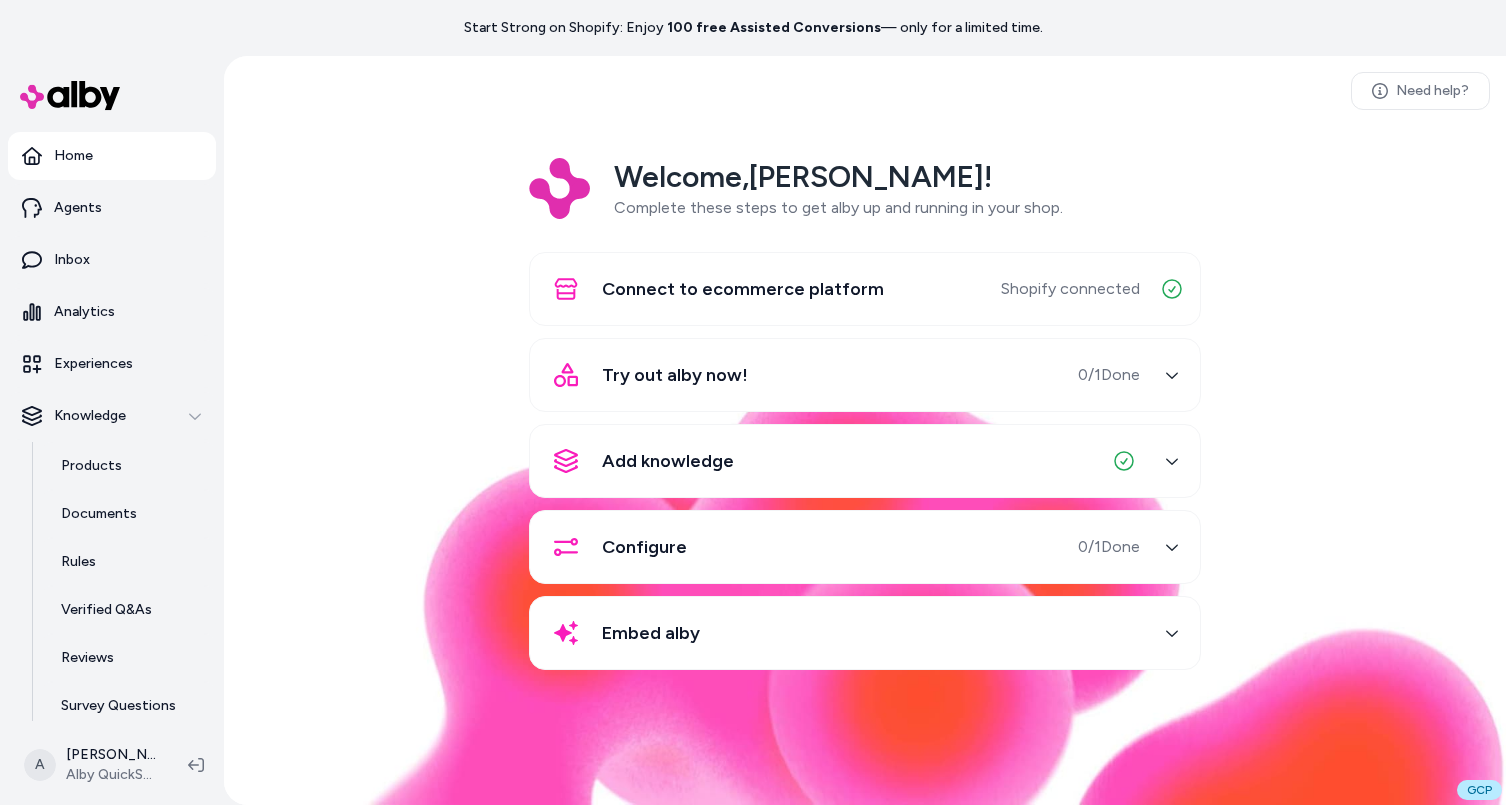 scroll, scrollTop: 0, scrollLeft: 0, axis: both 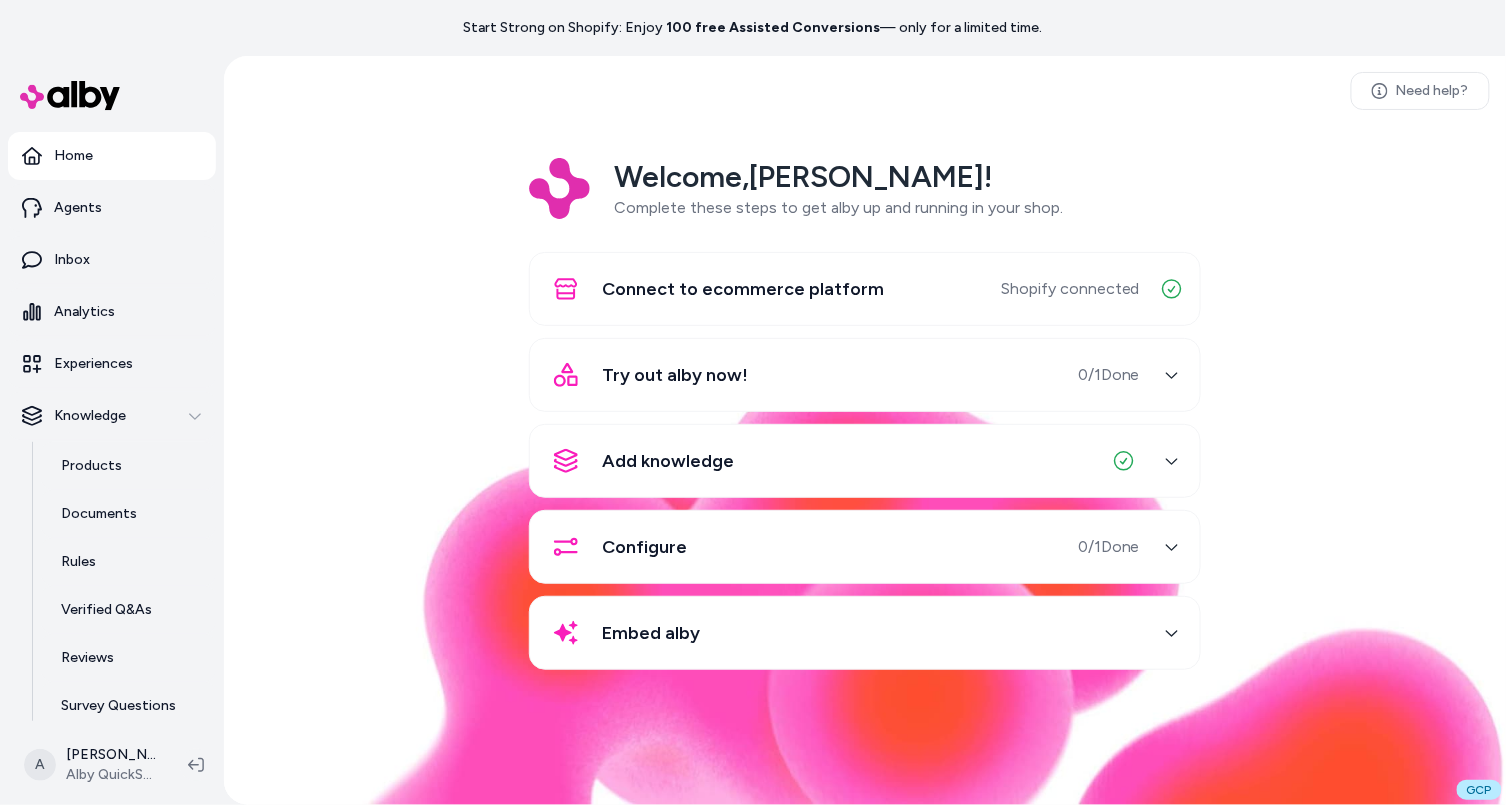 click on "Welcome,  [PERSON_NAME] ! Complete these steps to get alby up and running in your shop. Connect to ecommerce platform Shopify connected   Try out alby now! 0 / 1  Done Add knowledge Configure 0 / 1  Done Embed alby" at bounding box center [865, 428] 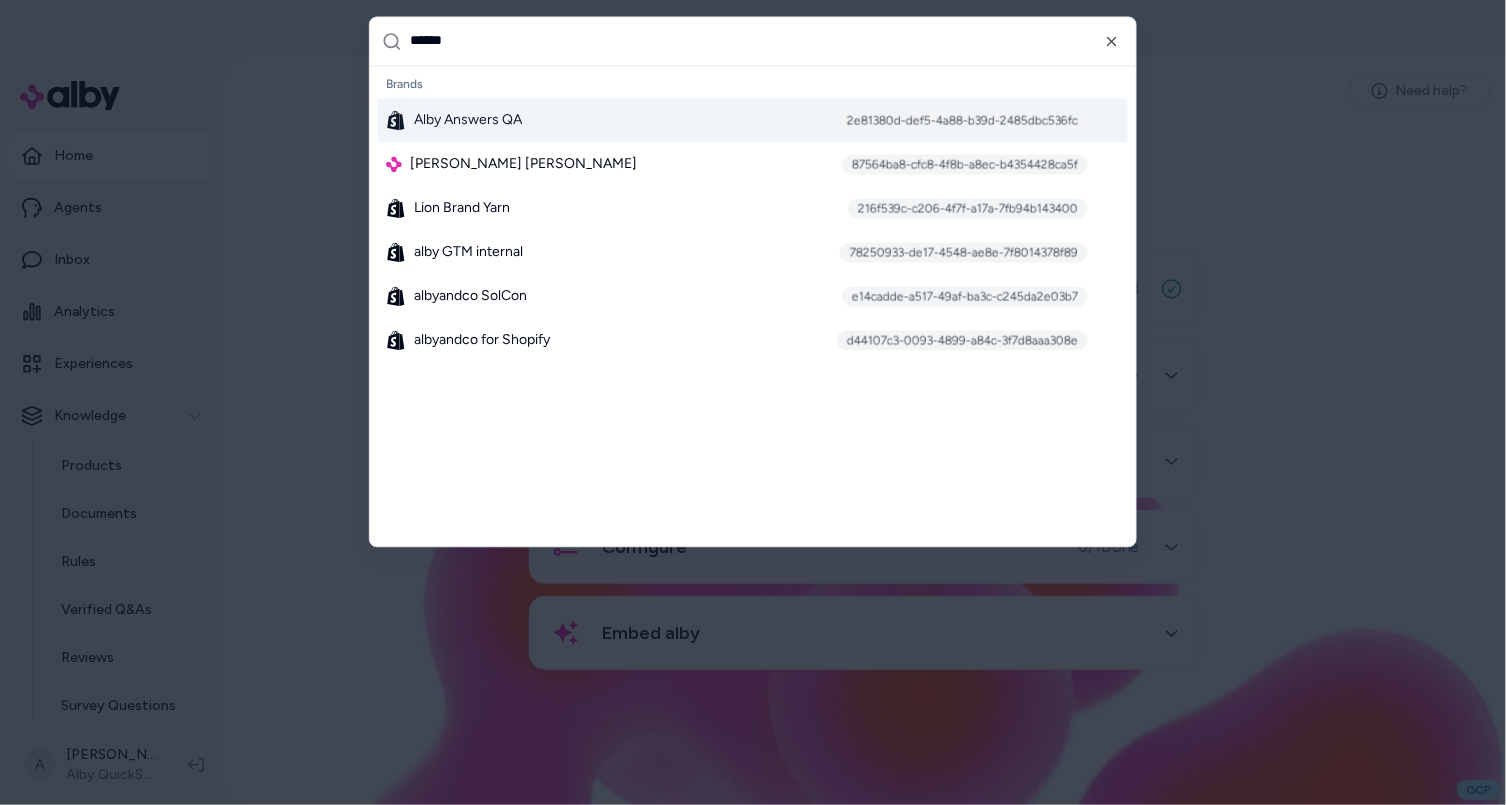 type on "*******" 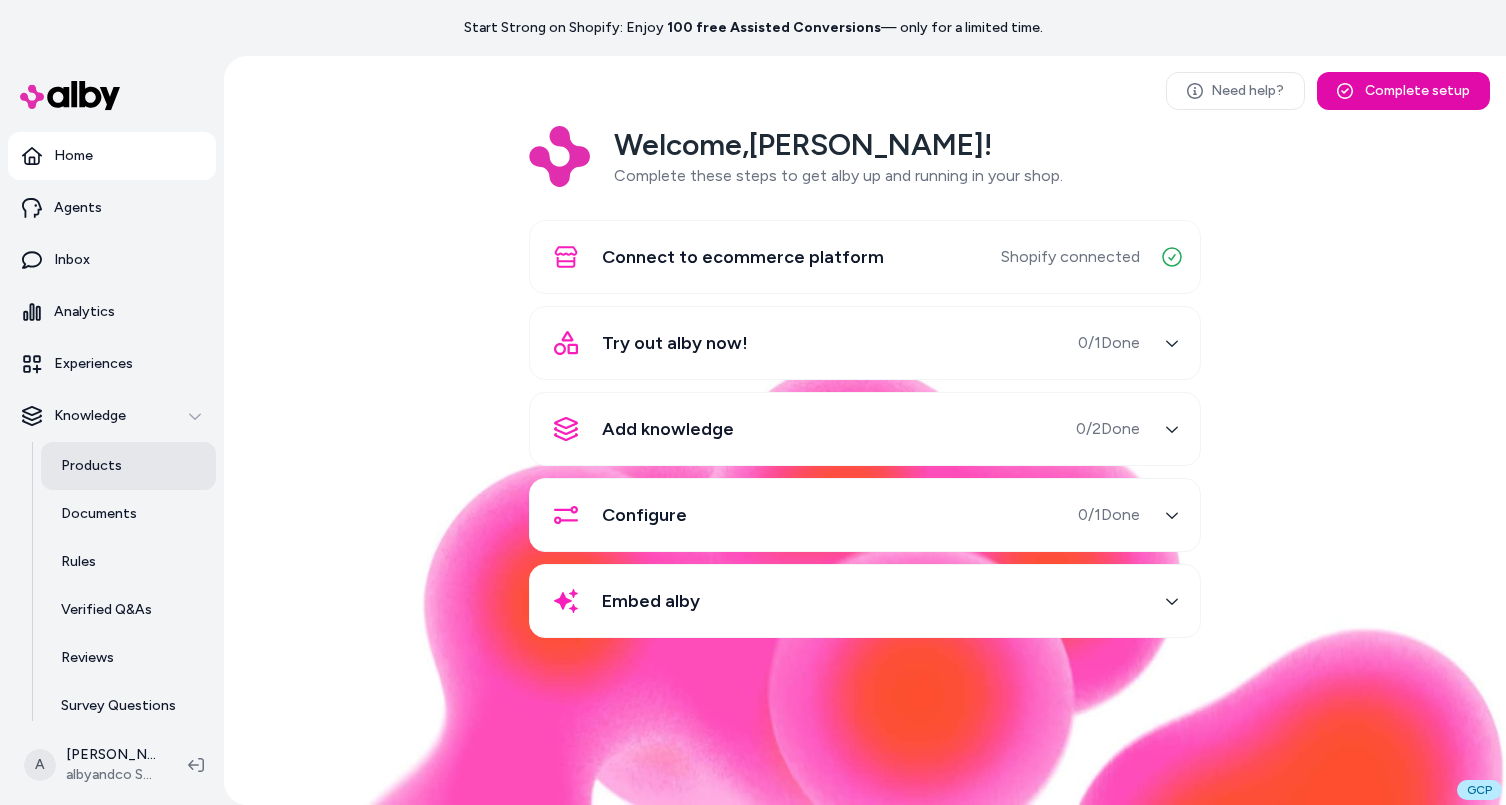 scroll, scrollTop: 0, scrollLeft: 0, axis: both 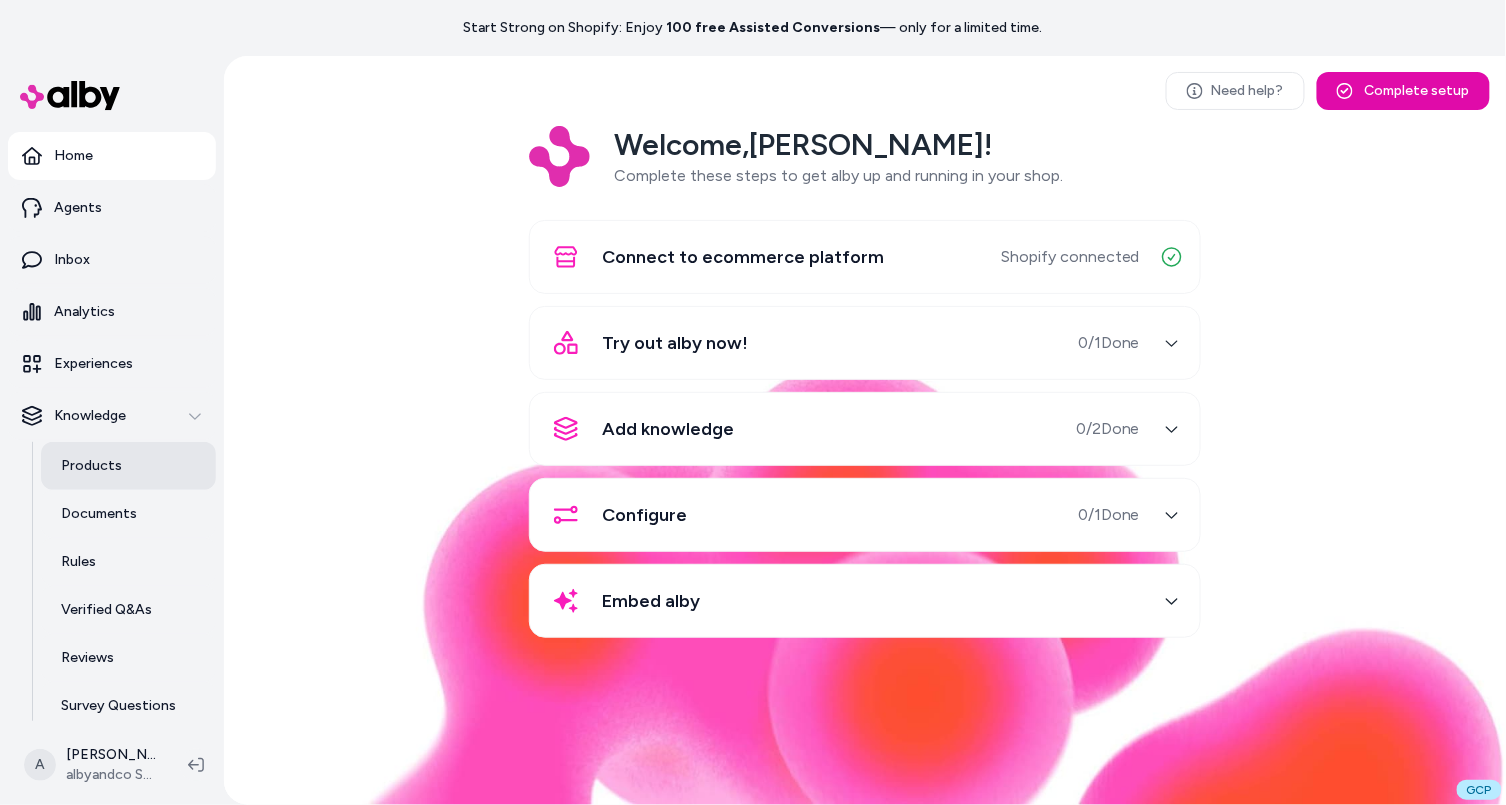 click on "Products" at bounding box center [128, 466] 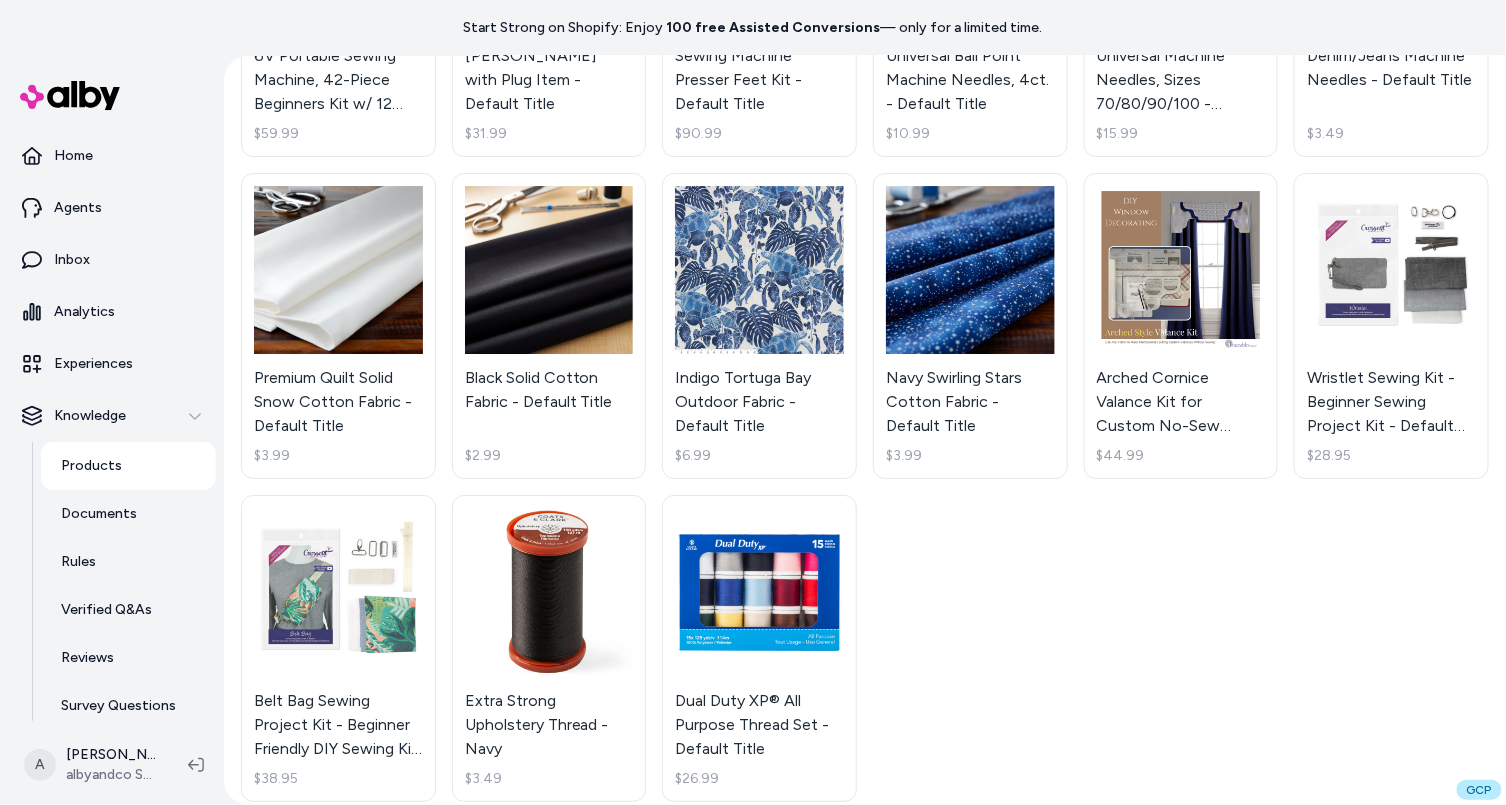 scroll, scrollTop: 4237, scrollLeft: 0, axis: vertical 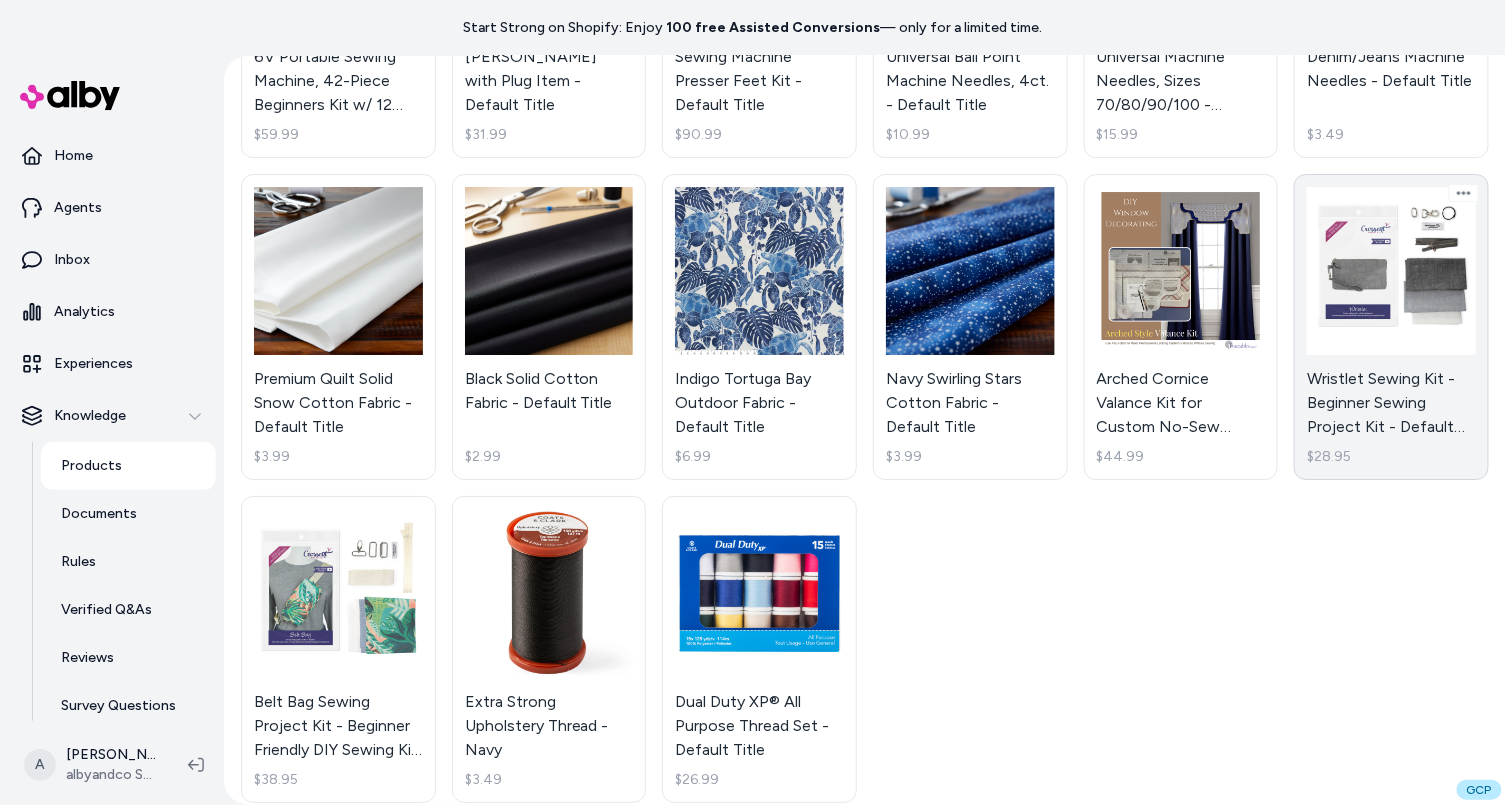 click on "Wristlet Sewing Kit - Beginner Sewing Project Kit - Default Title $28.95" at bounding box center (1391, 327) 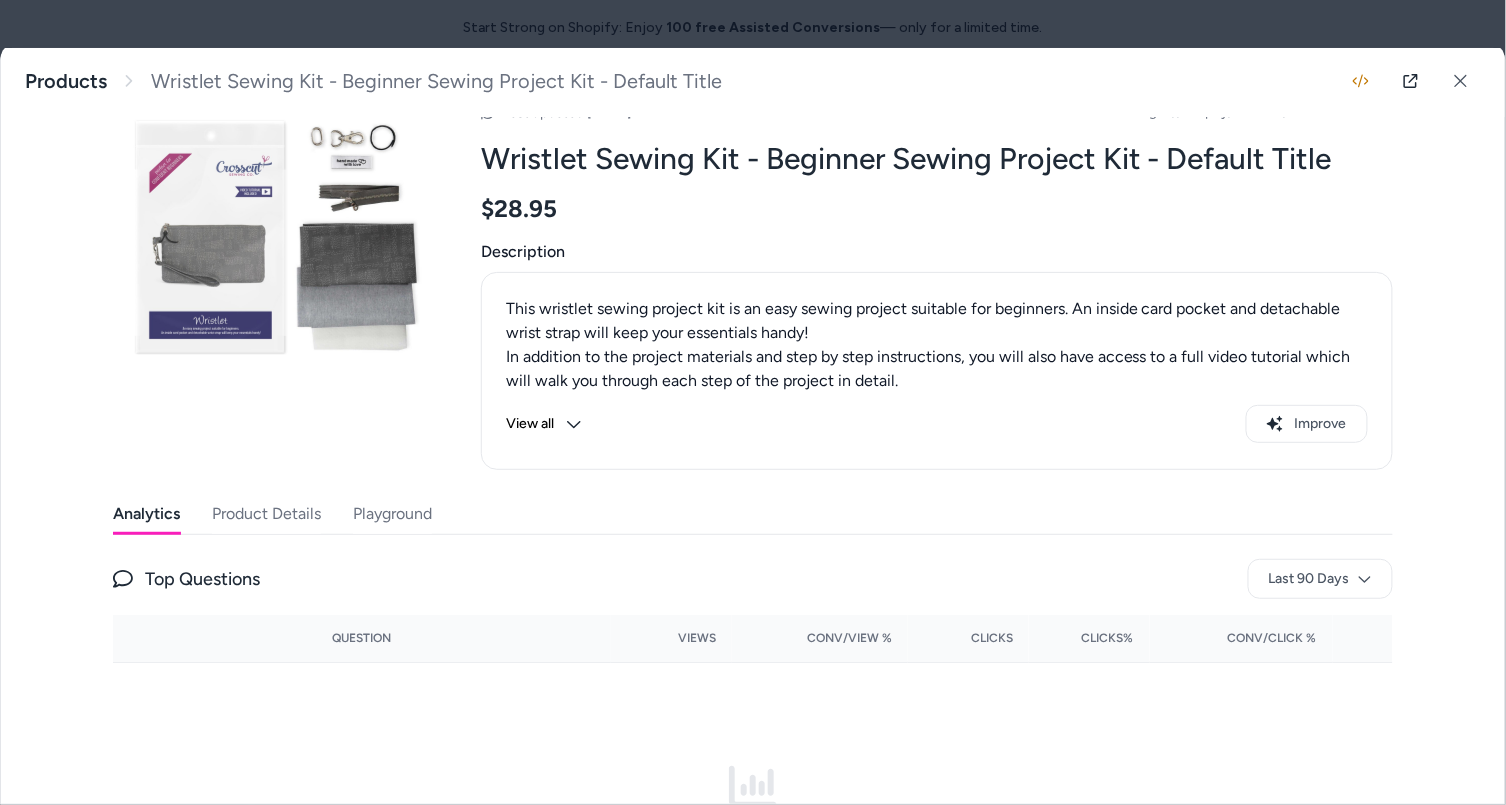 scroll, scrollTop: 35, scrollLeft: 0, axis: vertical 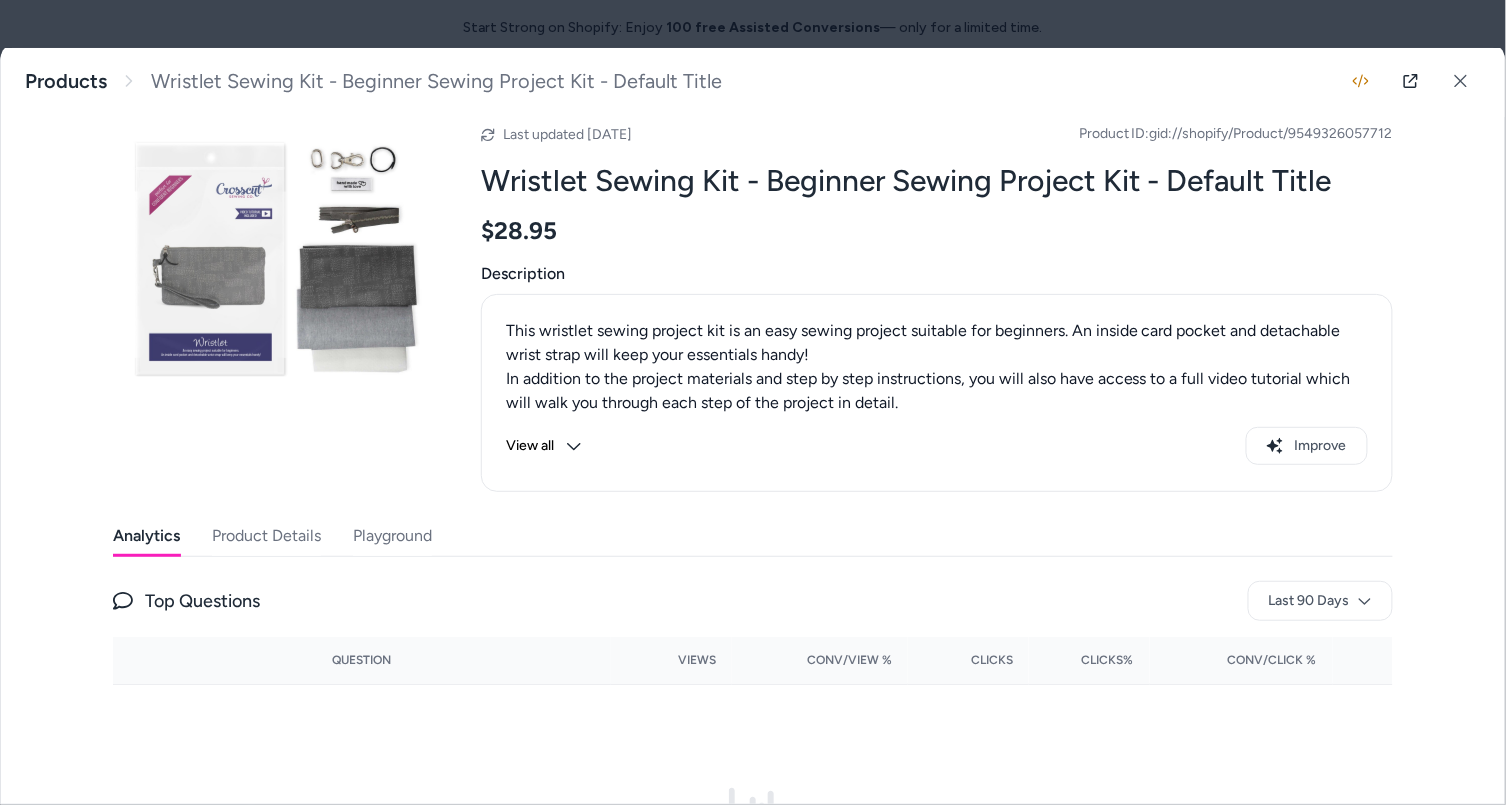 click on "Analytics Product Details Playground Top Questions Last 90 Days   Question Views Conv/View % Clicks Clicks% Conv/Click % It looks like there's no data to display just yet. Hang tight while we process it, or check back later if no activity has been tracked." at bounding box center [753, 761] 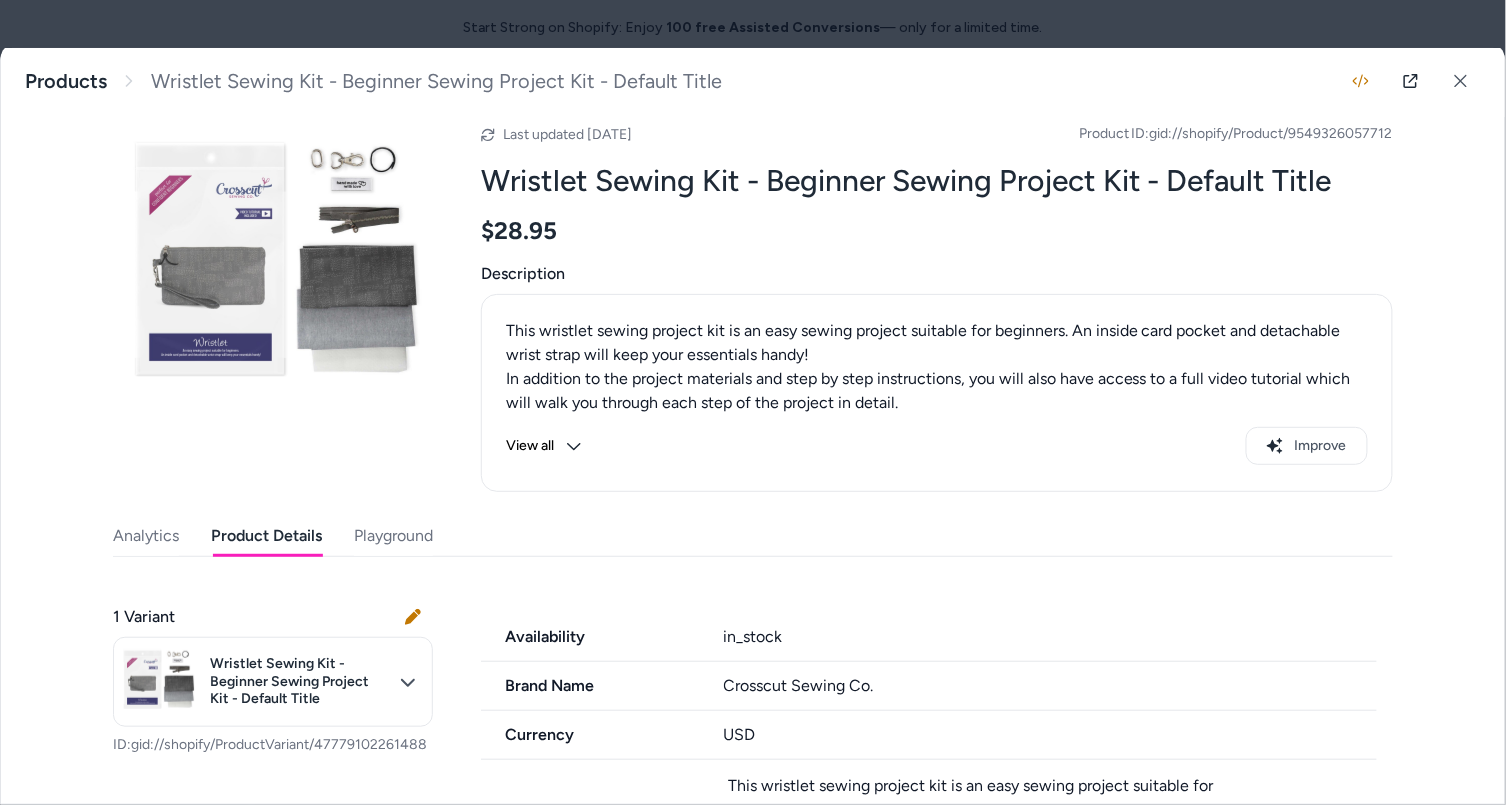 click on "Product Details" at bounding box center [266, 536] 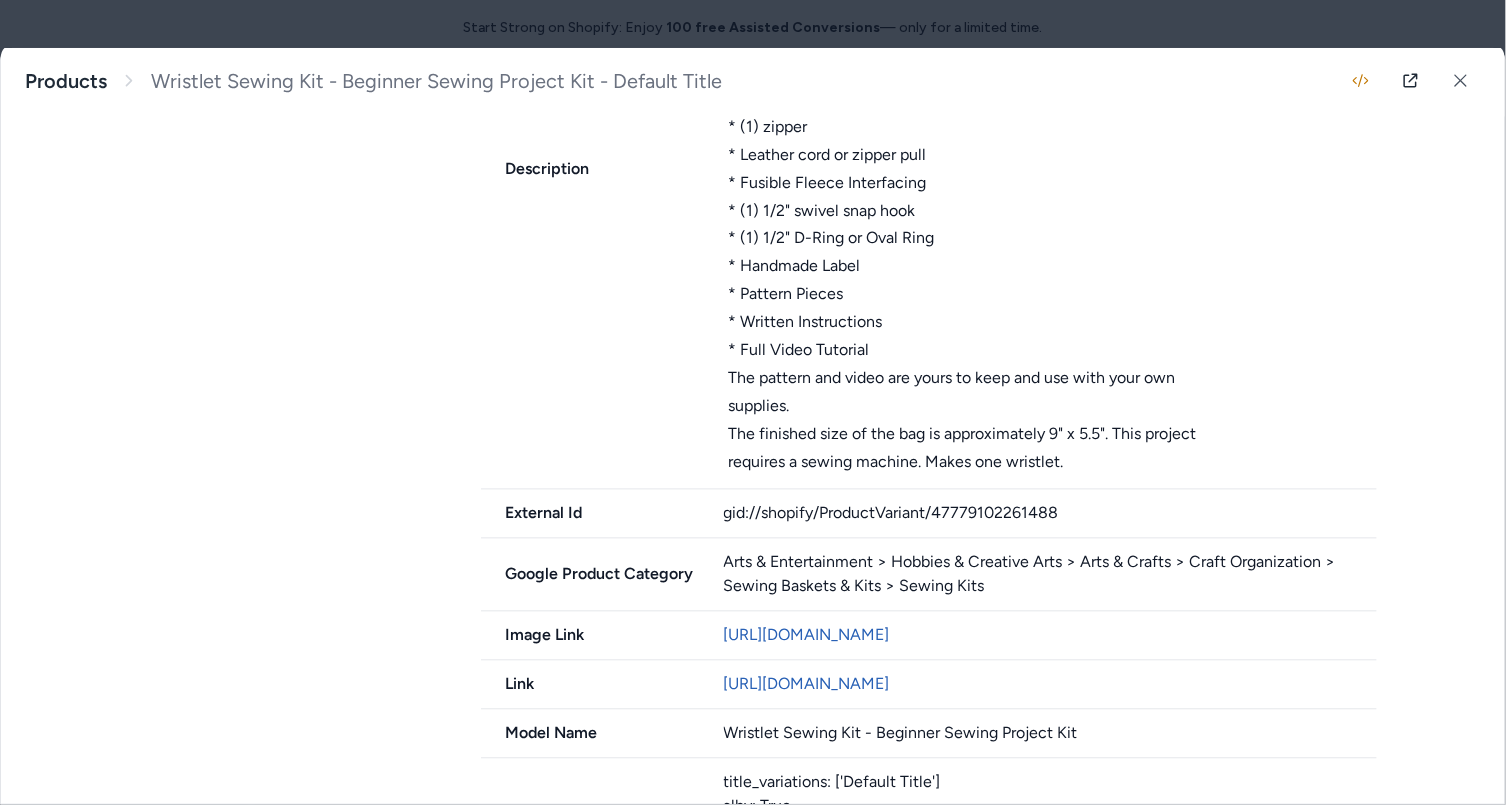 scroll, scrollTop: 947, scrollLeft: 0, axis: vertical 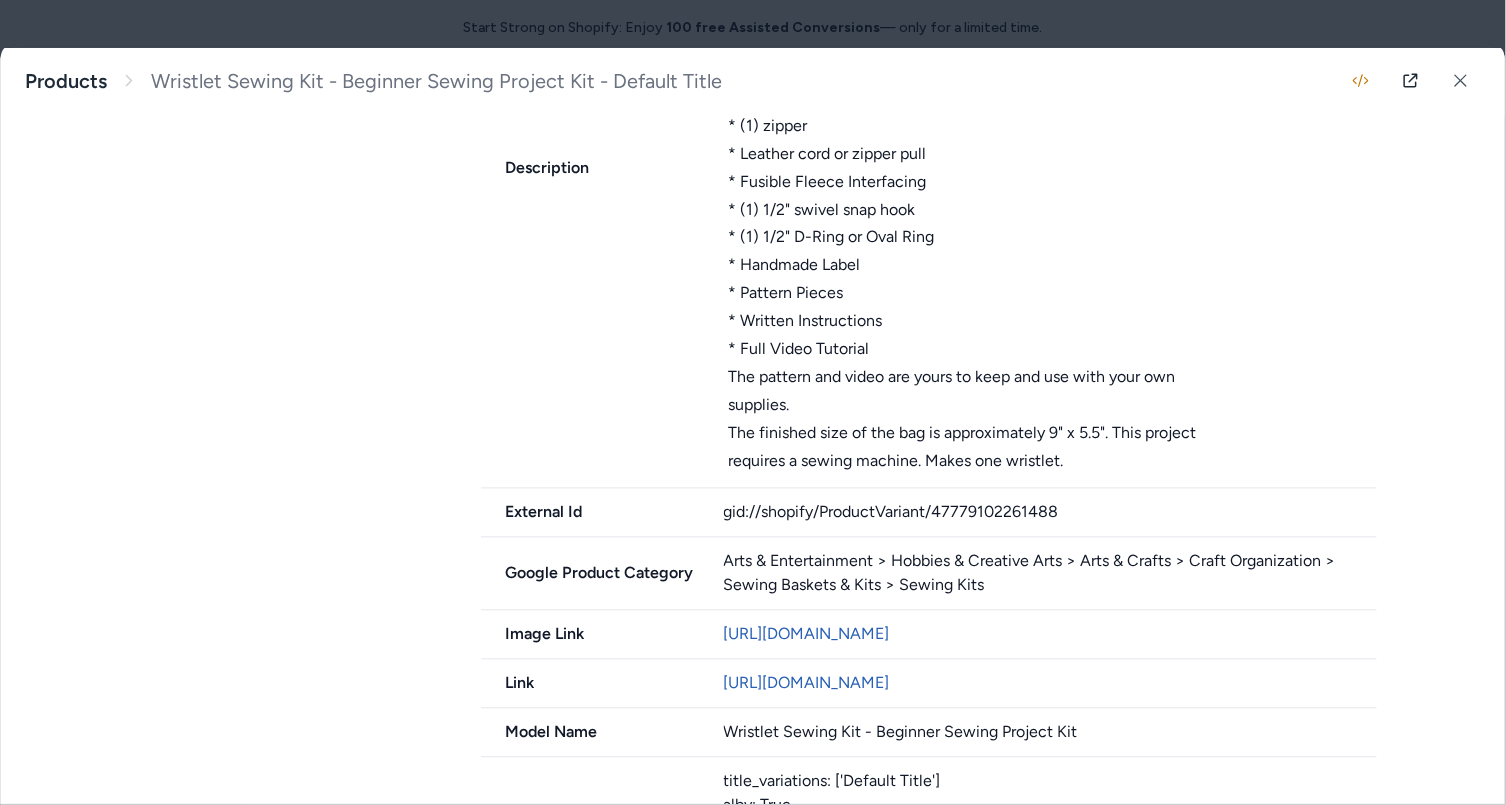 type 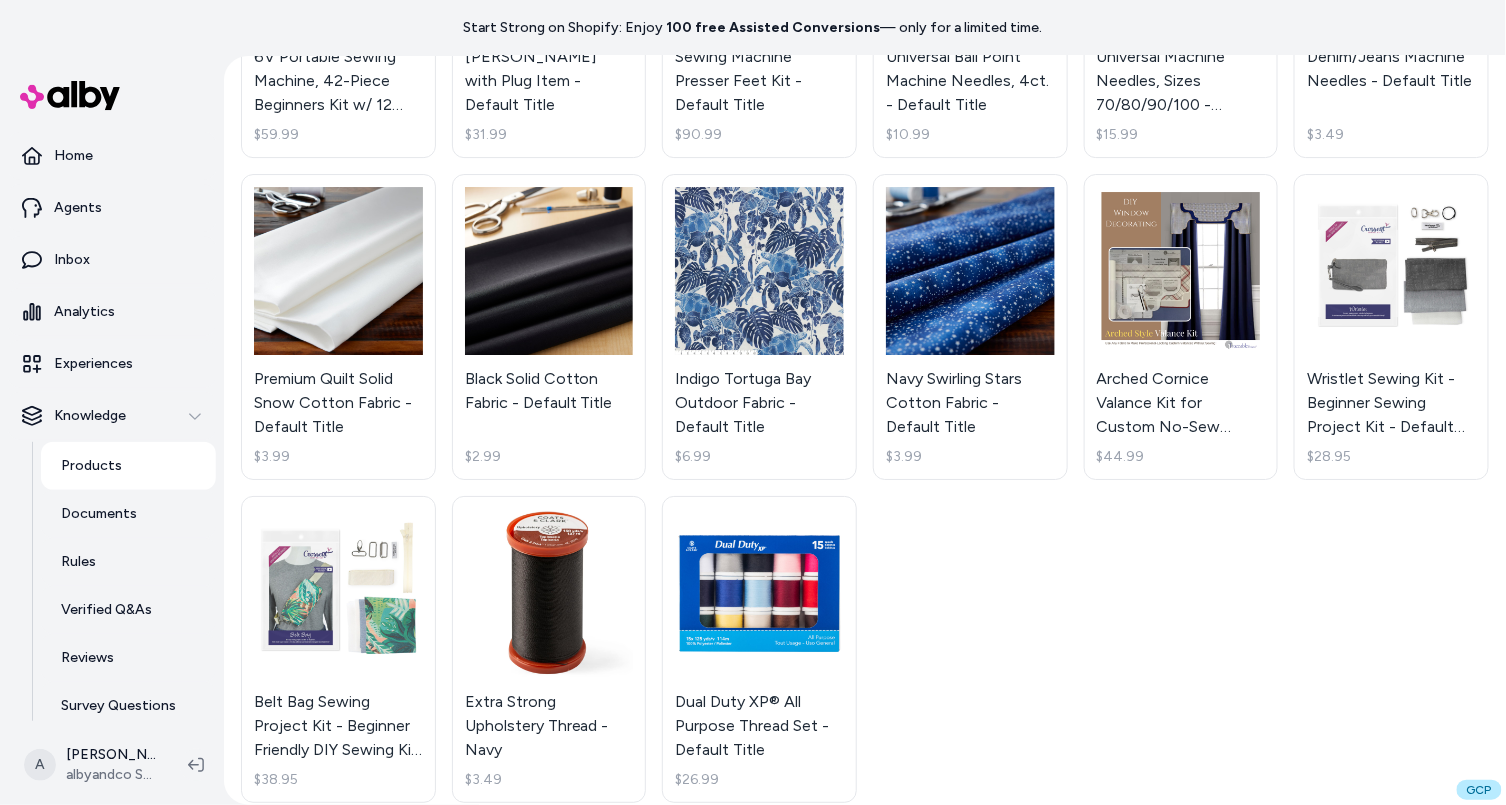 click on "Products" at bounding box center [91, 466] 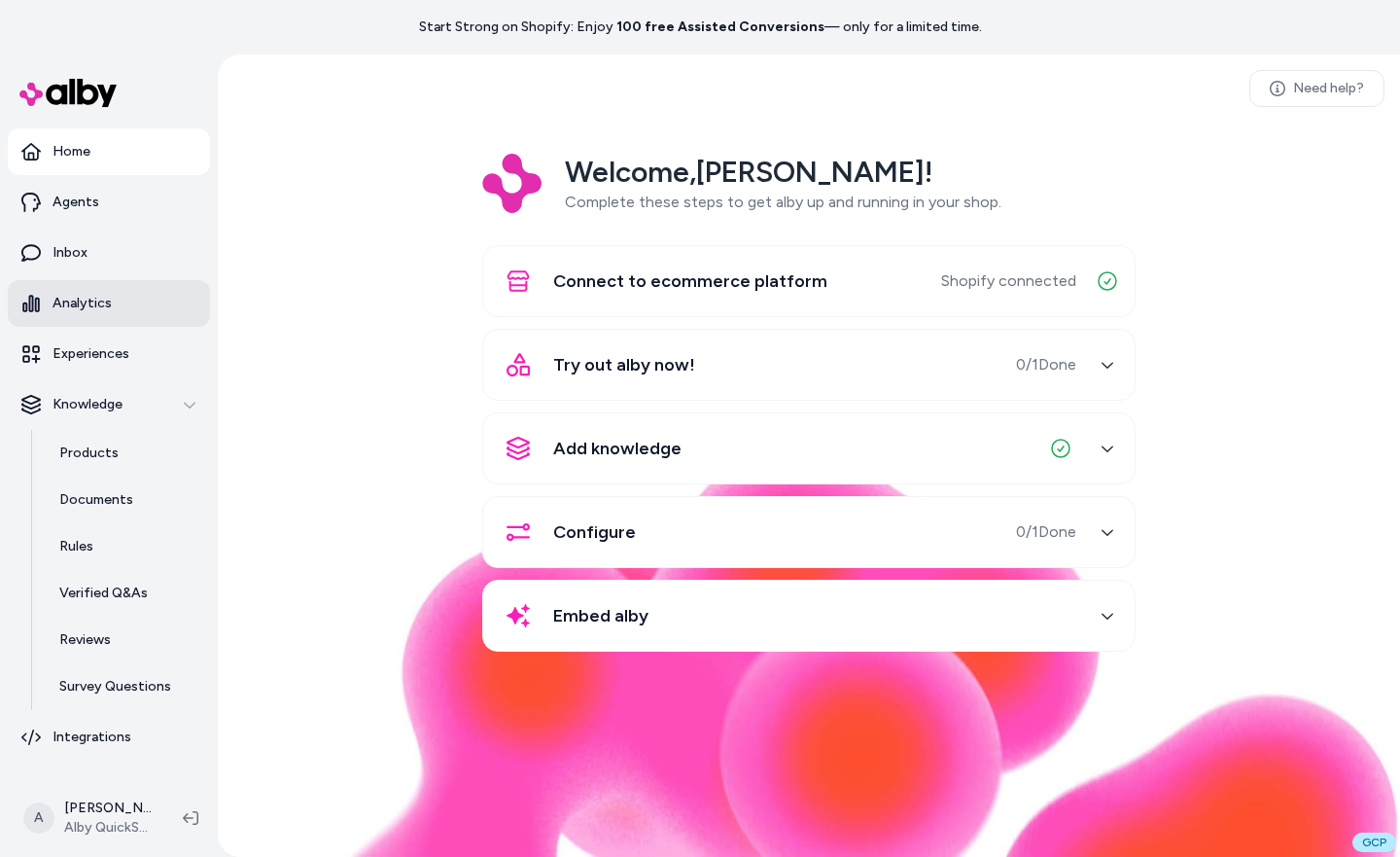 scroll, scrollTop: 0, scrollLeft: 0, axis: both 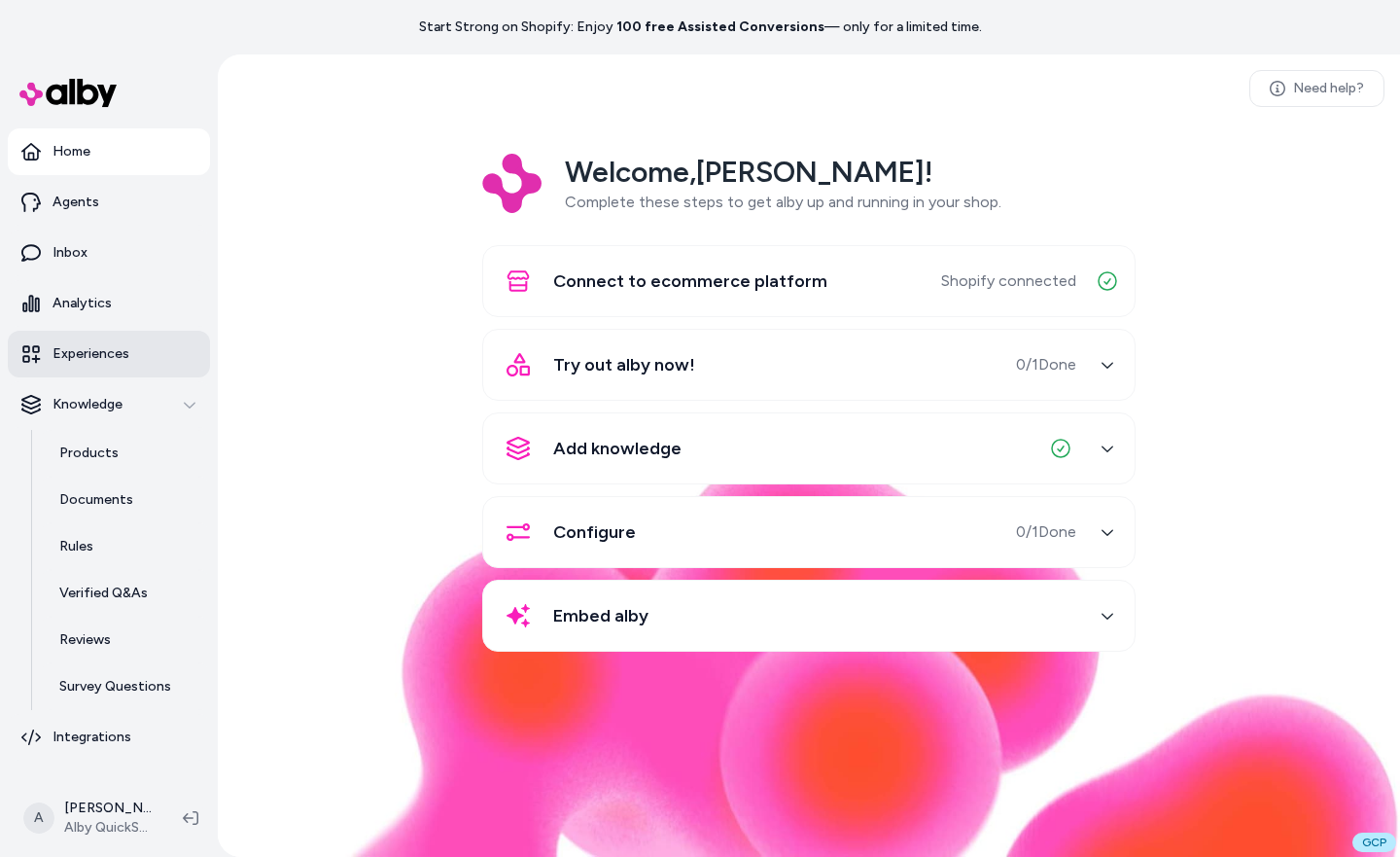 click on "Experiences" at bounding box center (109, 354) 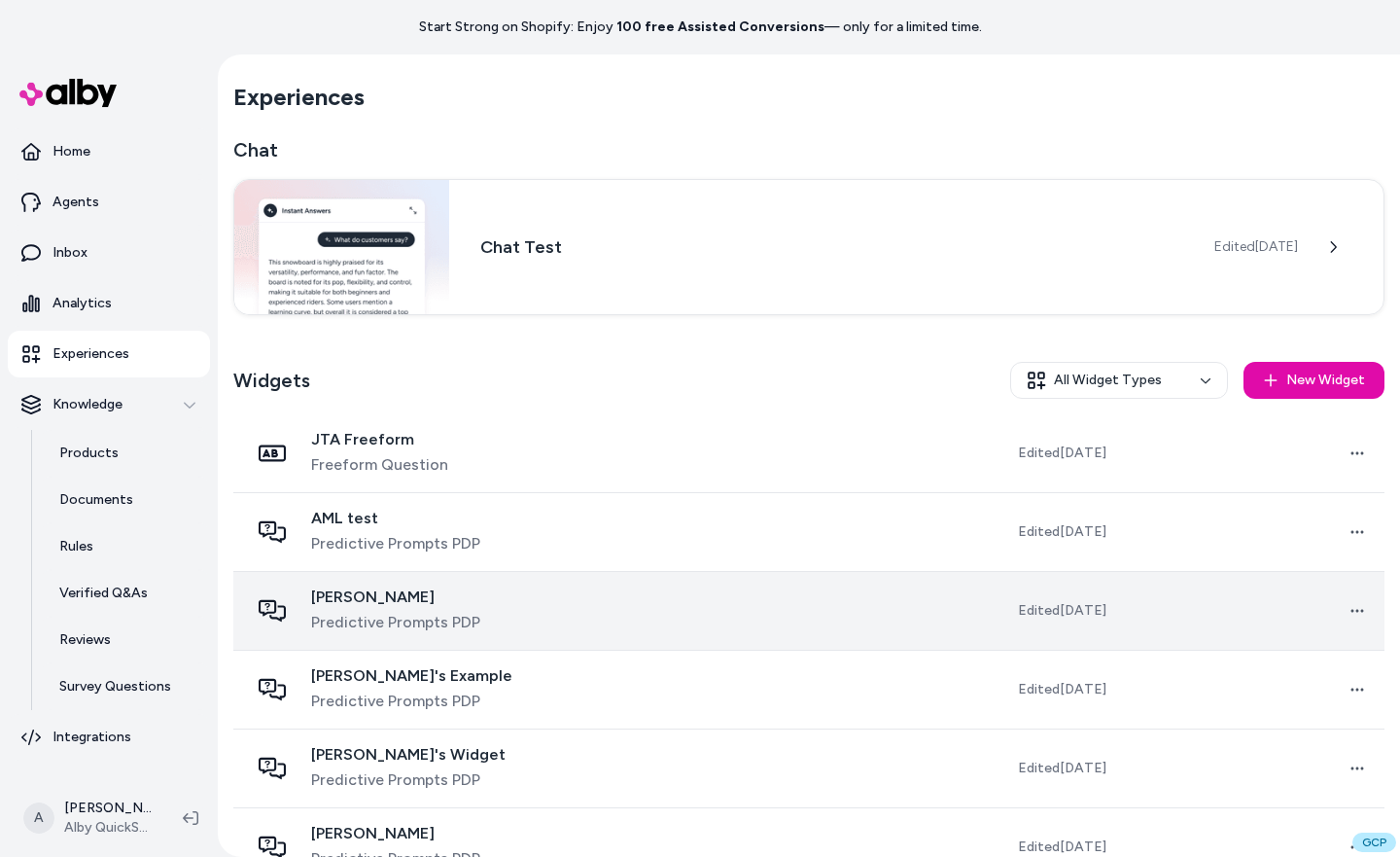 click on "[PERSON_NAME]  Predictive Prompts PDP" at bounding box center [438, 611] 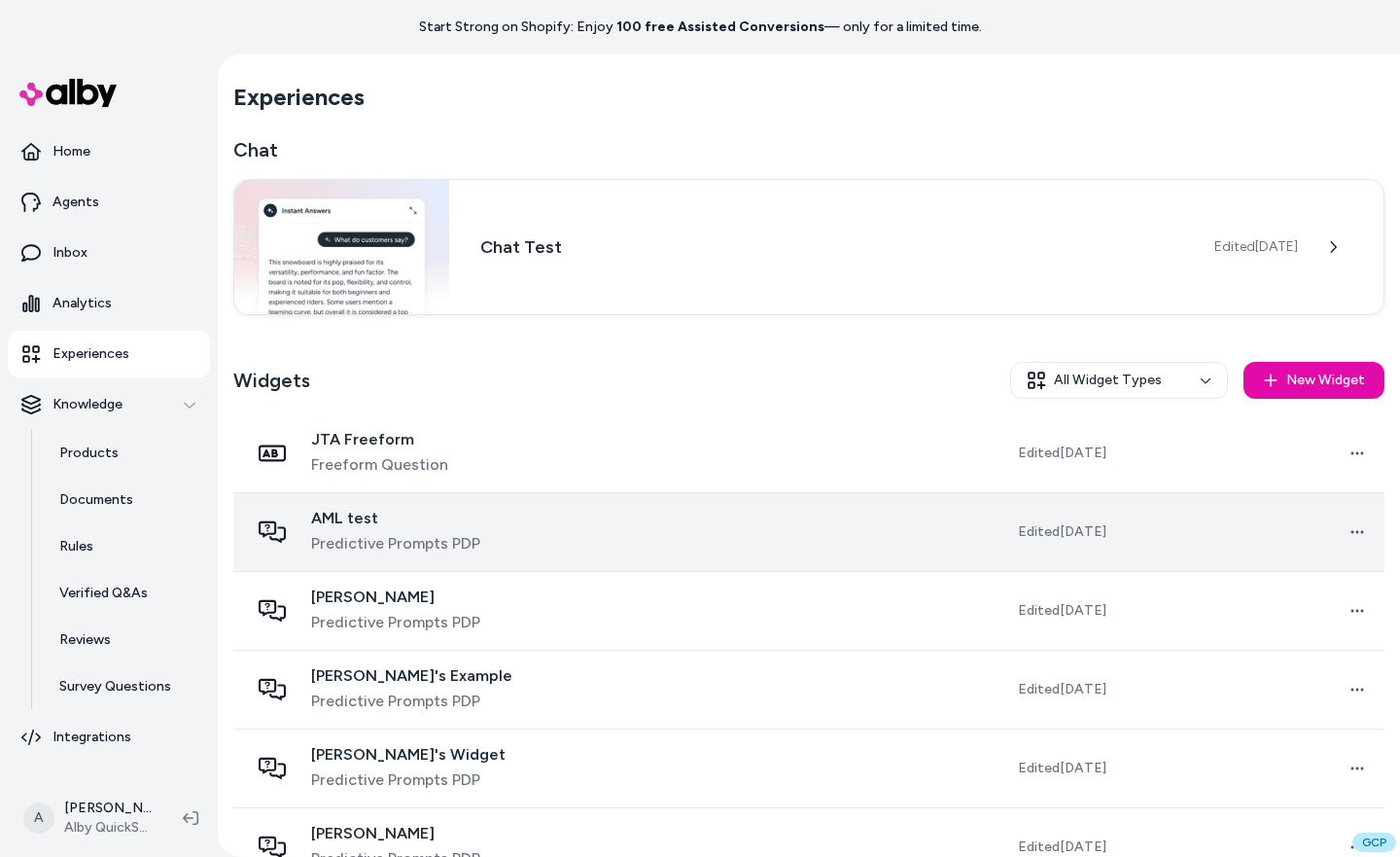 click on "AML test Predictive Prompts PDP" at bounding box center [438, 532] 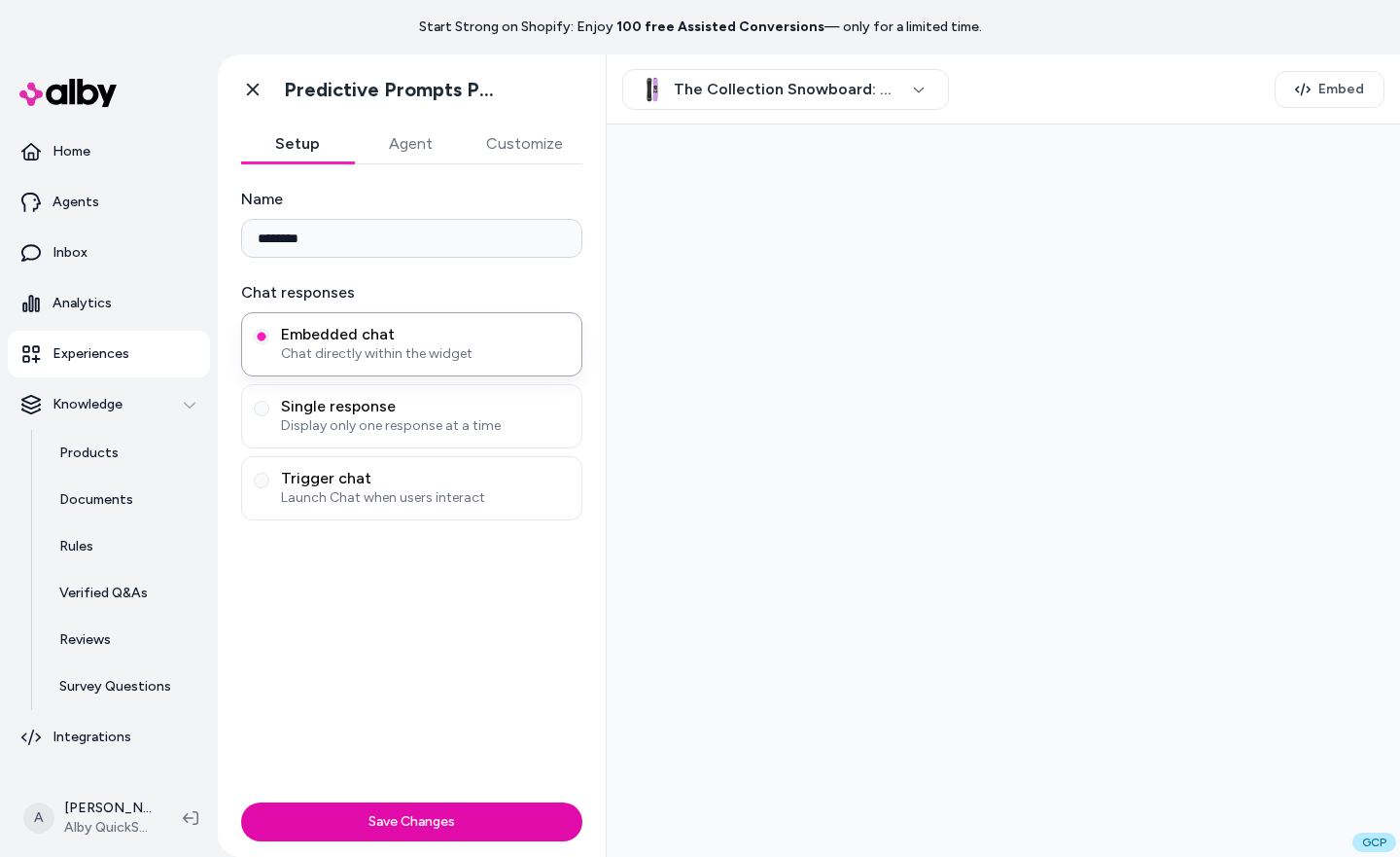 click on "Customize" at bounding box center [524, 144] 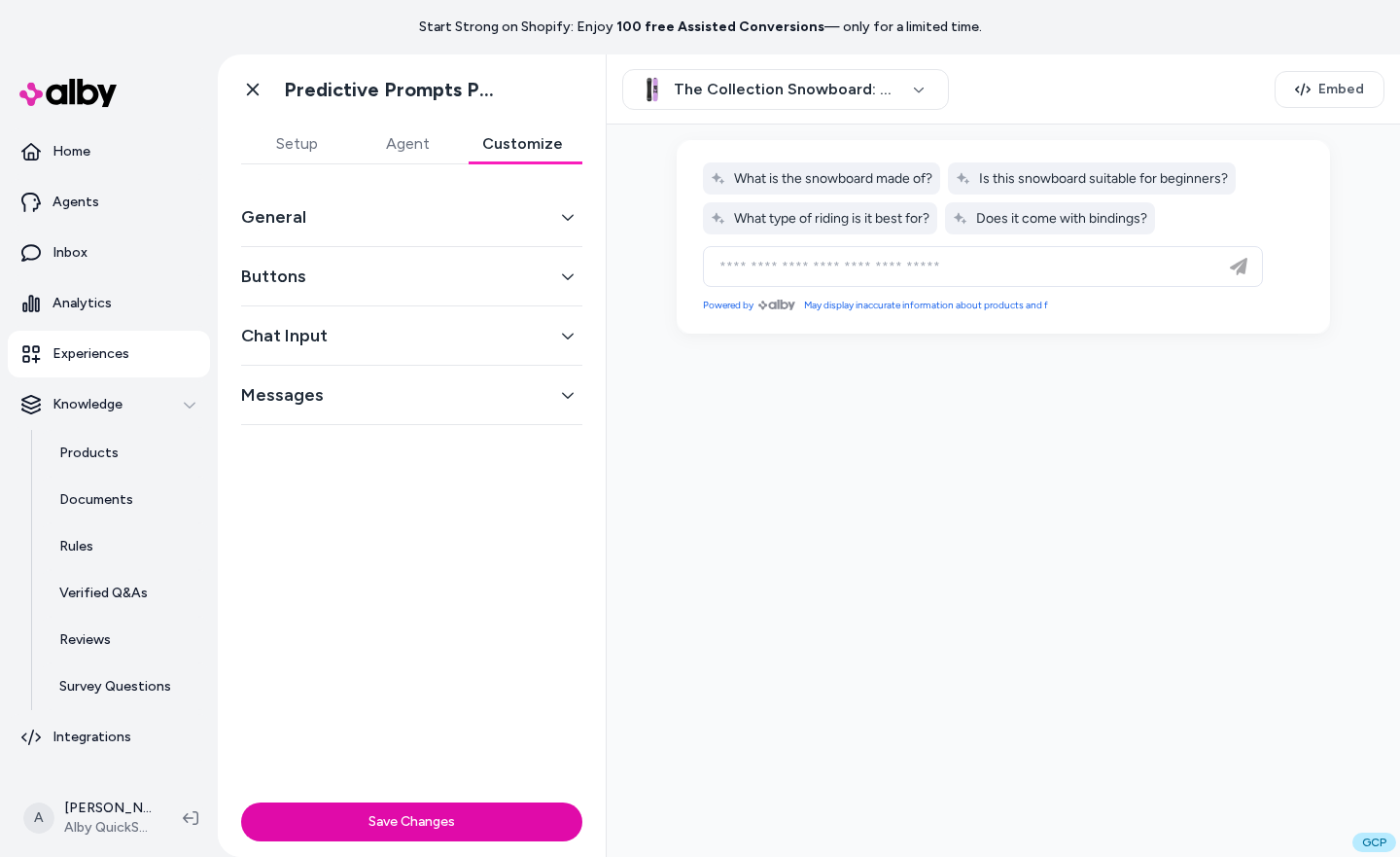 click on "Messages" at bounding box center (411, 395) 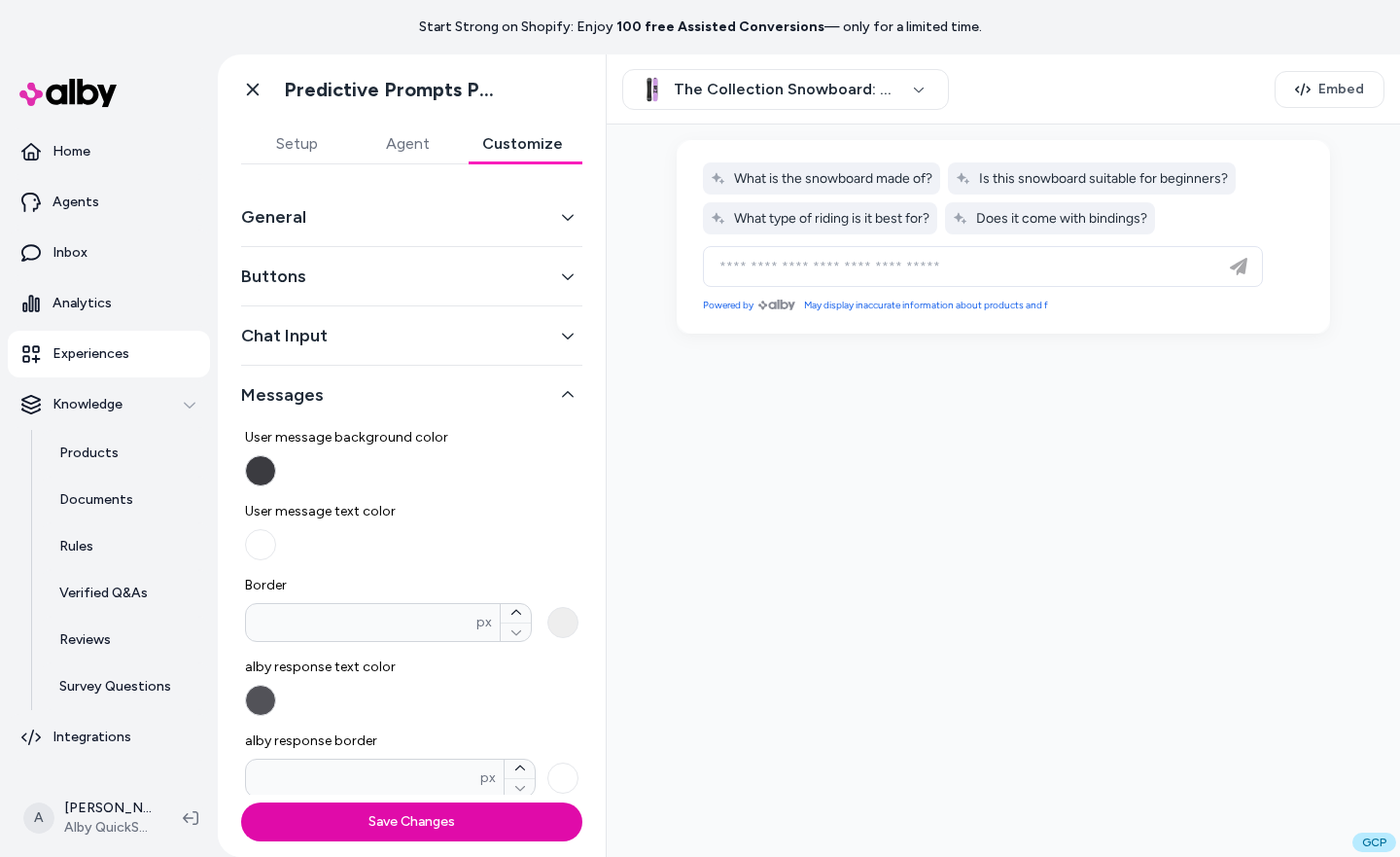 click on "Chat Input" at bounding box center (411, 336) 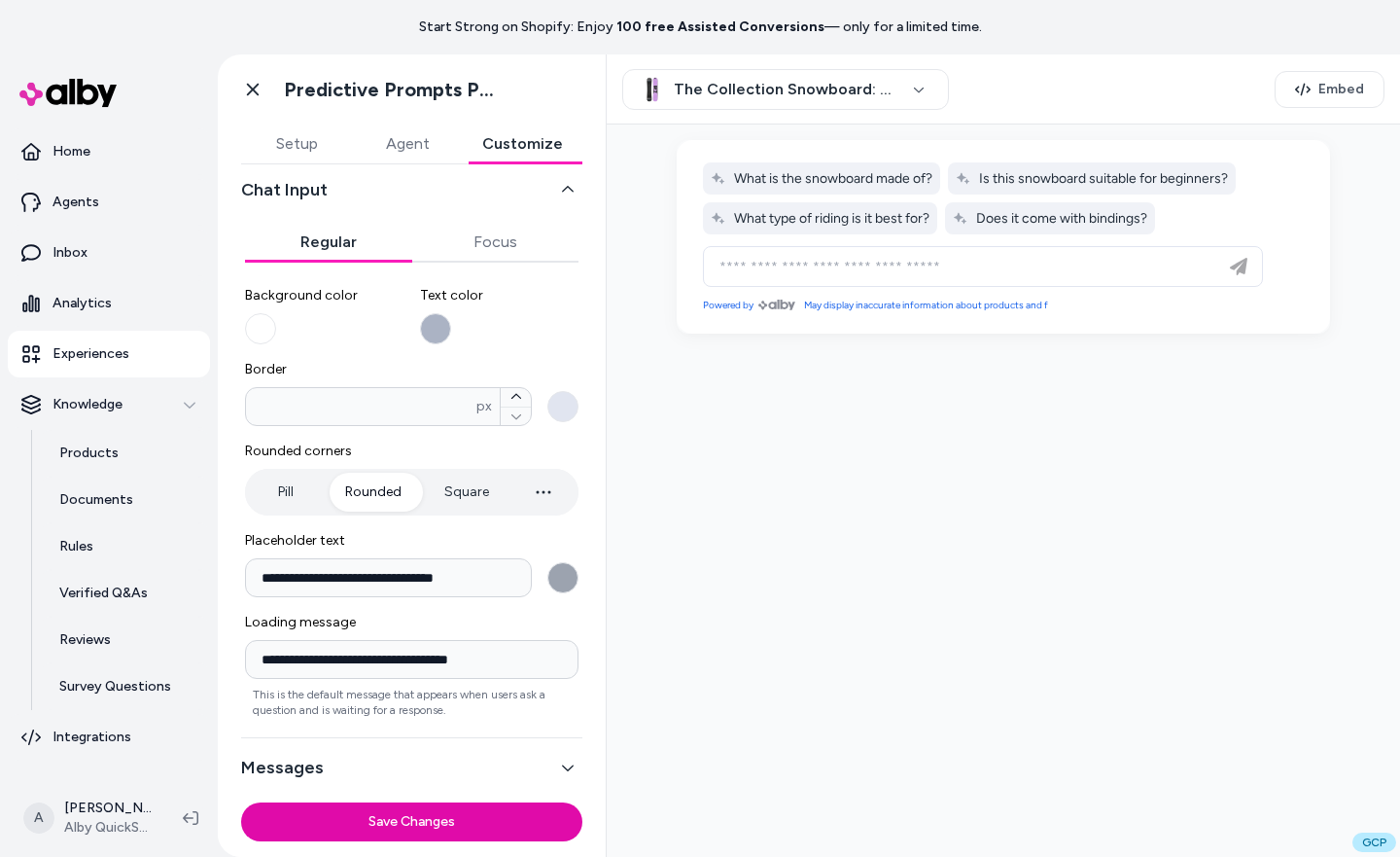 scroll, scrollTop: 0, scrollLeft: 0, axis: both 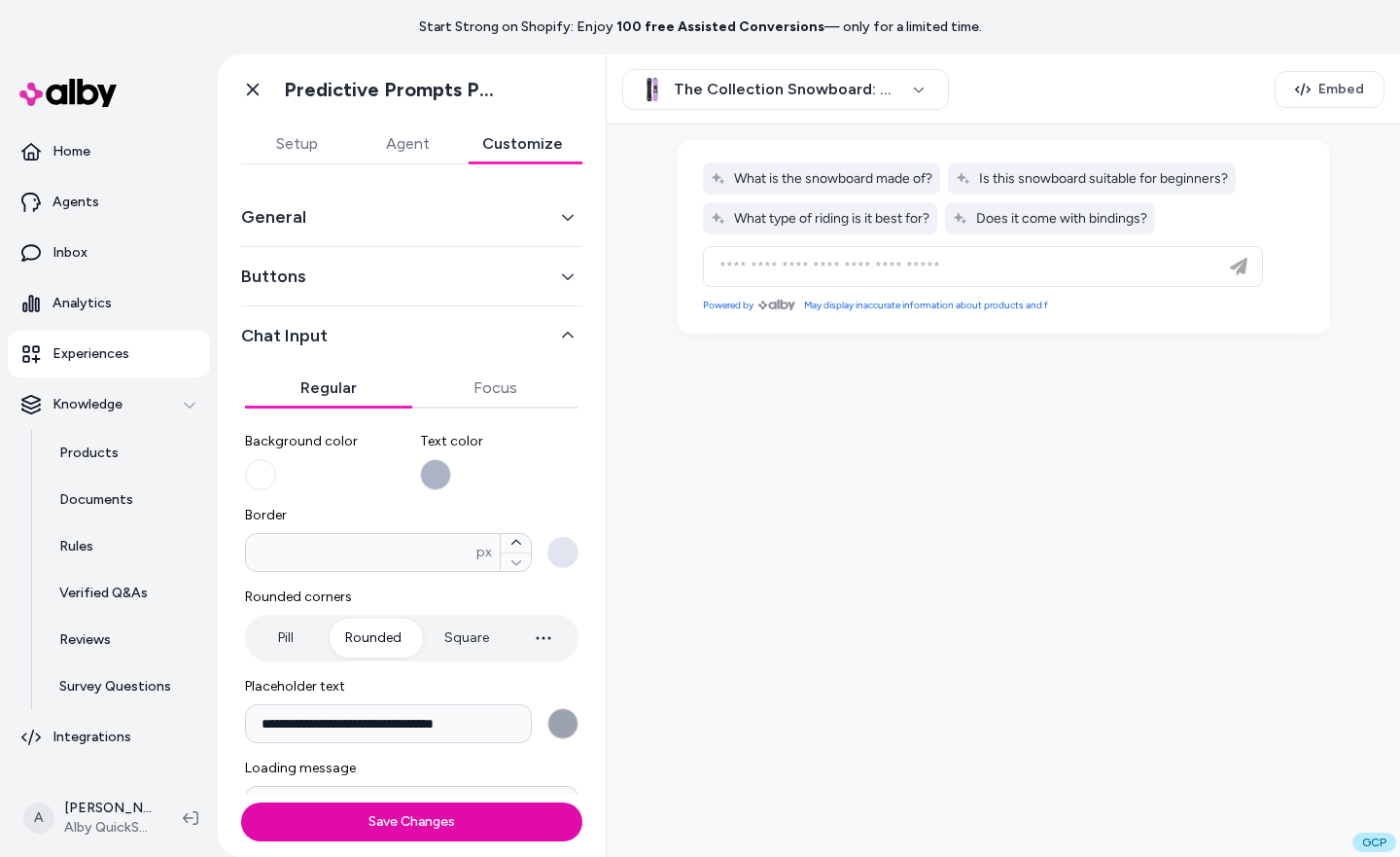 click on "Buttons" at bounding box center [411, 276] 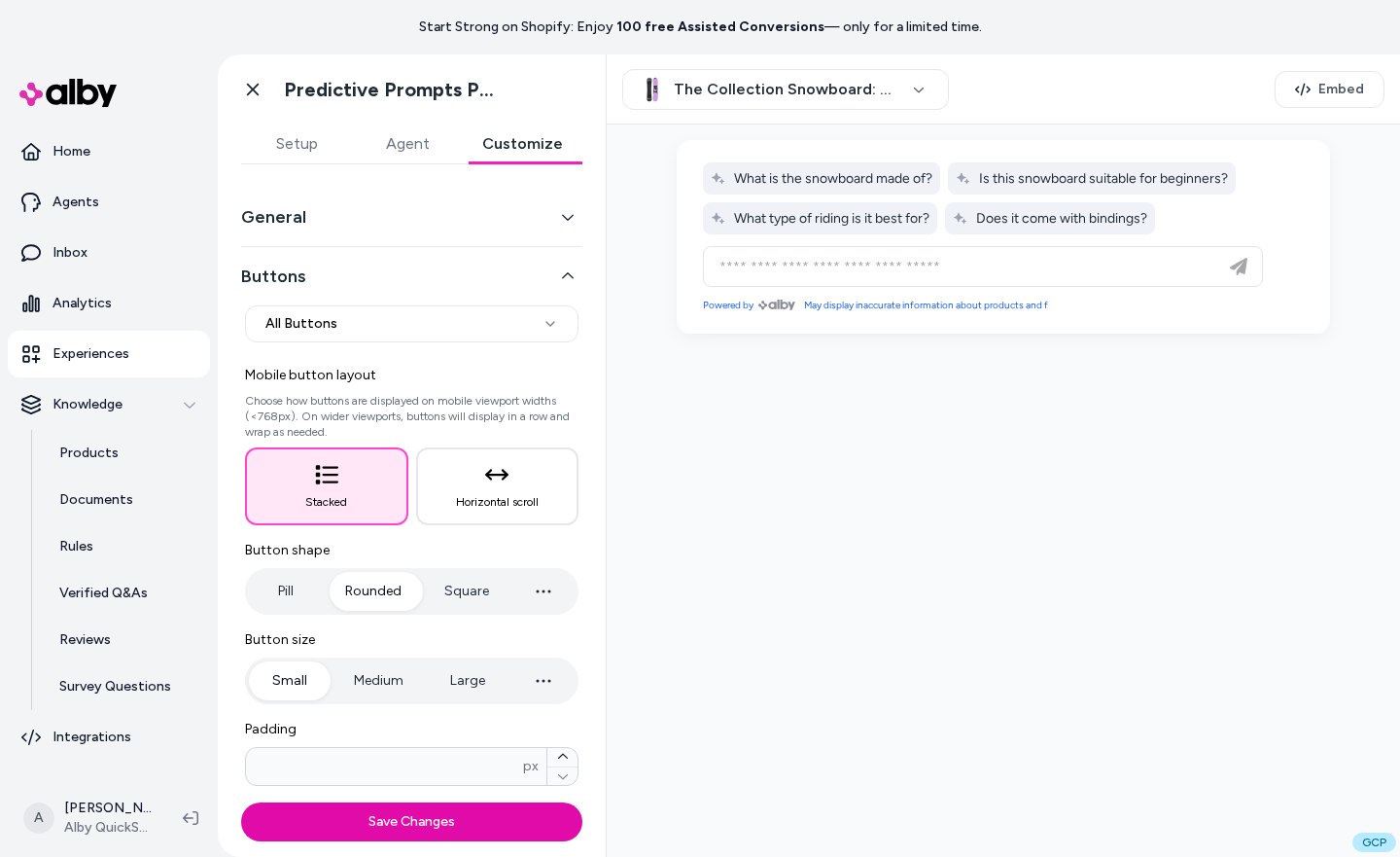 scroll, scrollTop: 196, scrollLeft: 0, axis: vertical 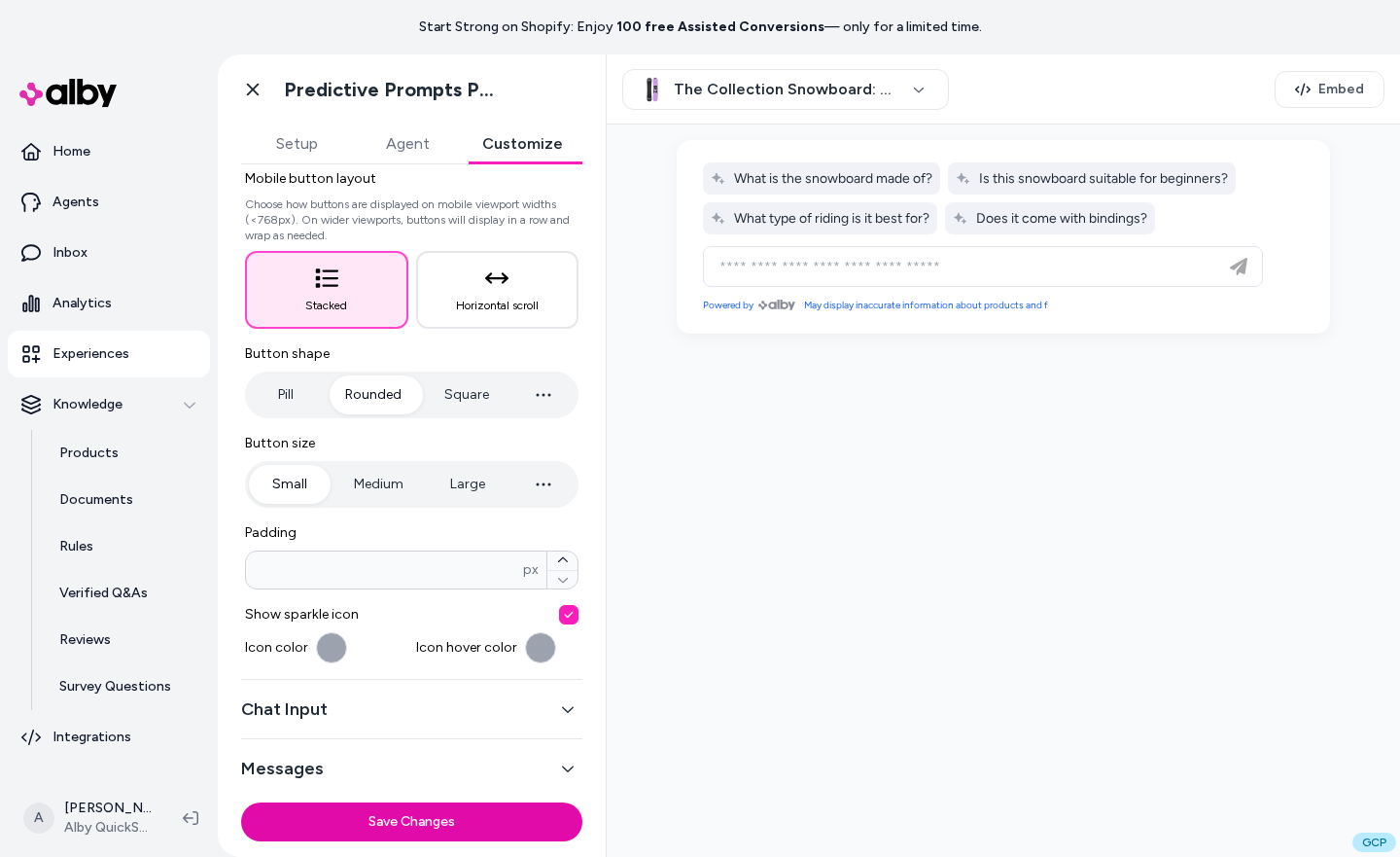 type 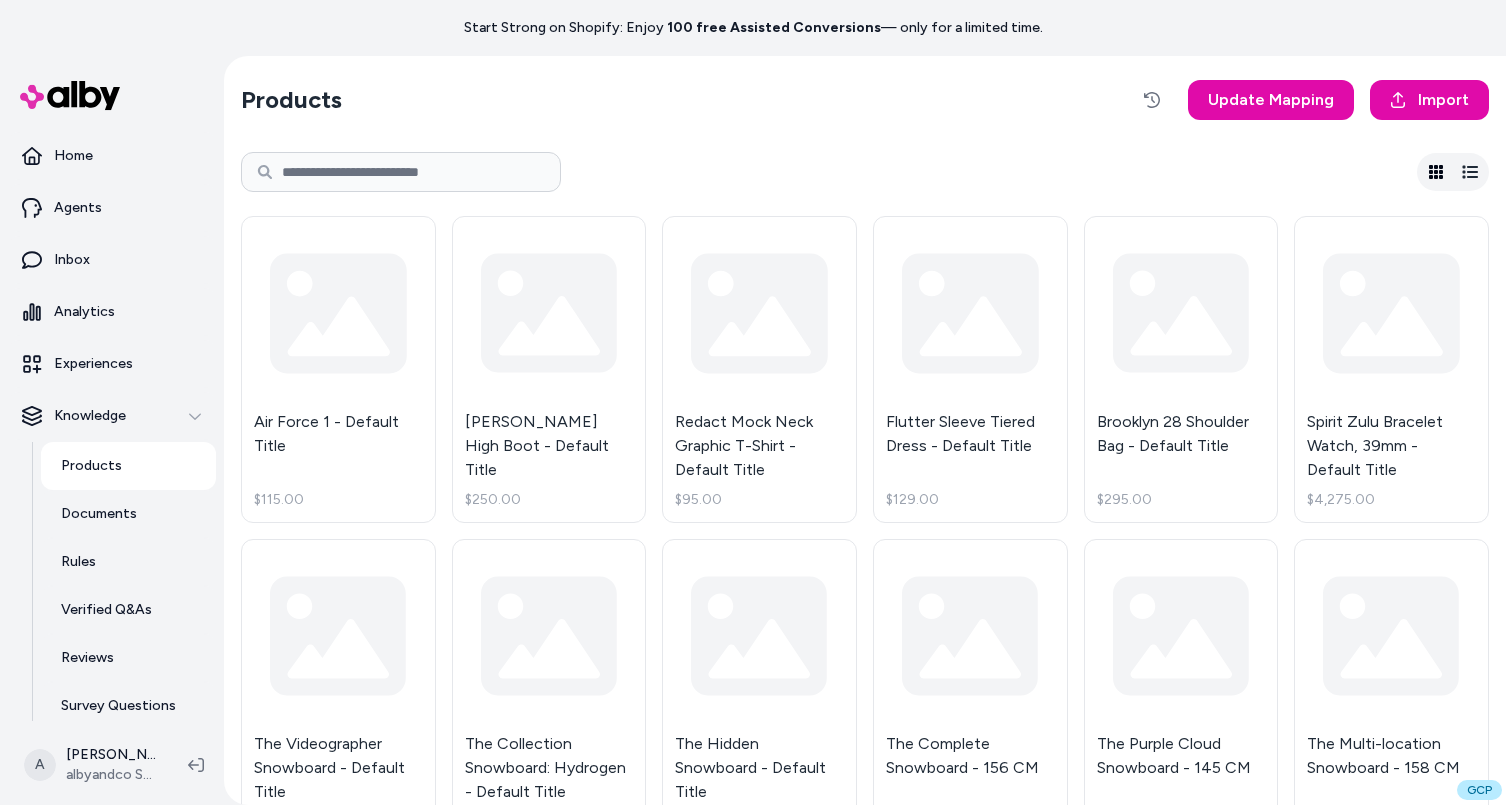 scroll, scrollTop: 56, scrollLeft: 0, axis: vertical 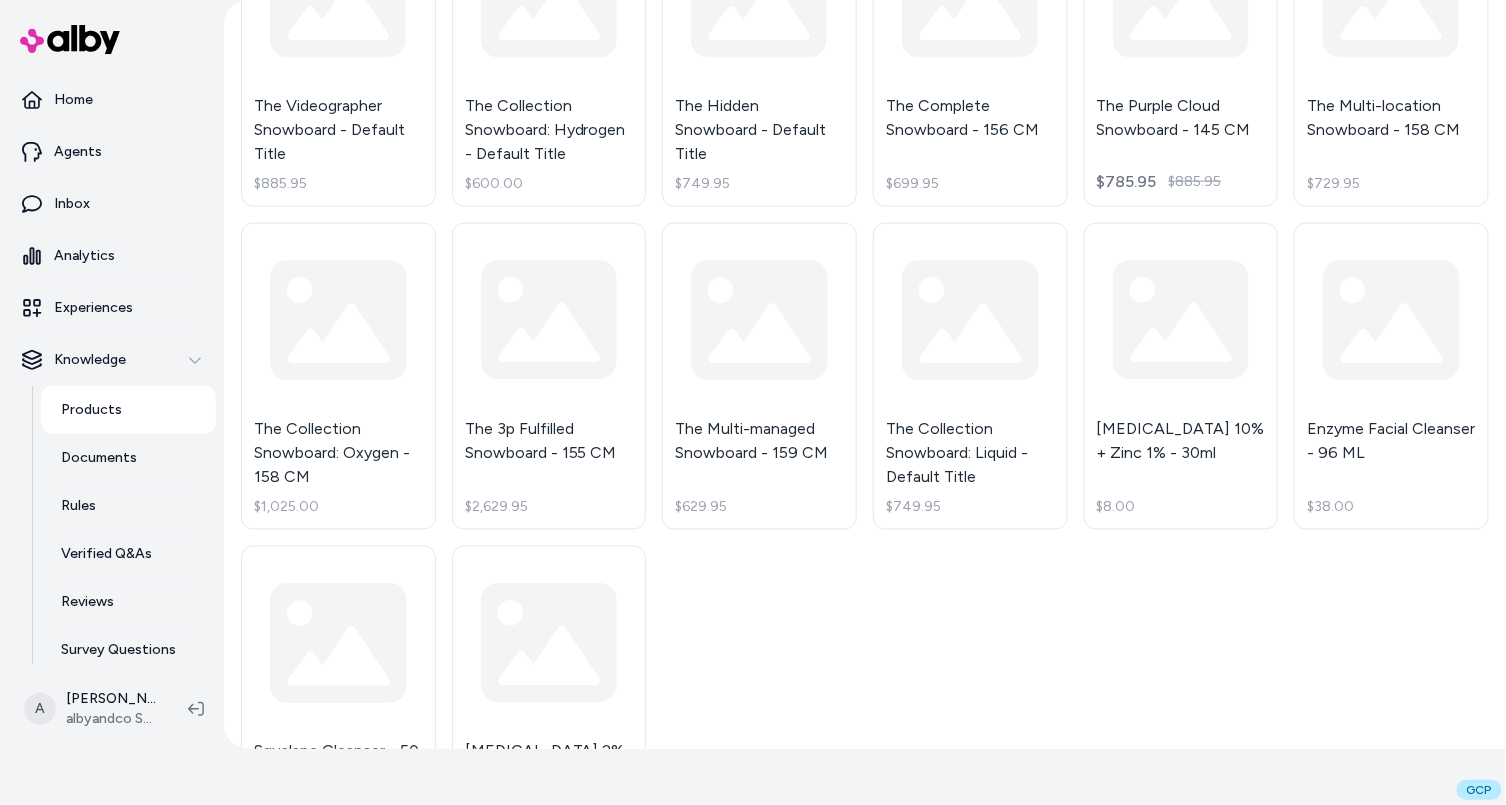 type 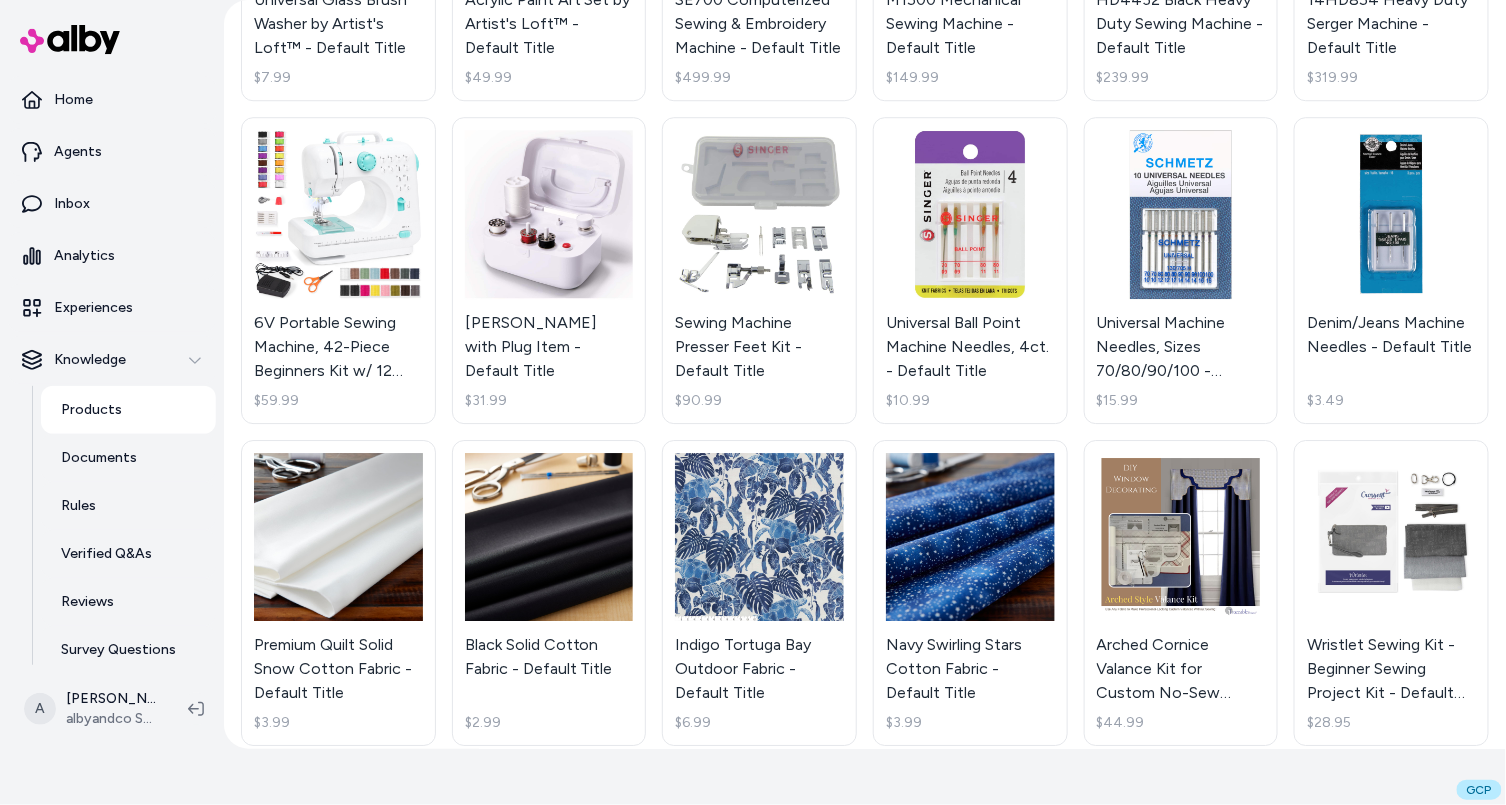 scroll, scrollTop: 4238, scrollLeft: 0, axis: vertical 